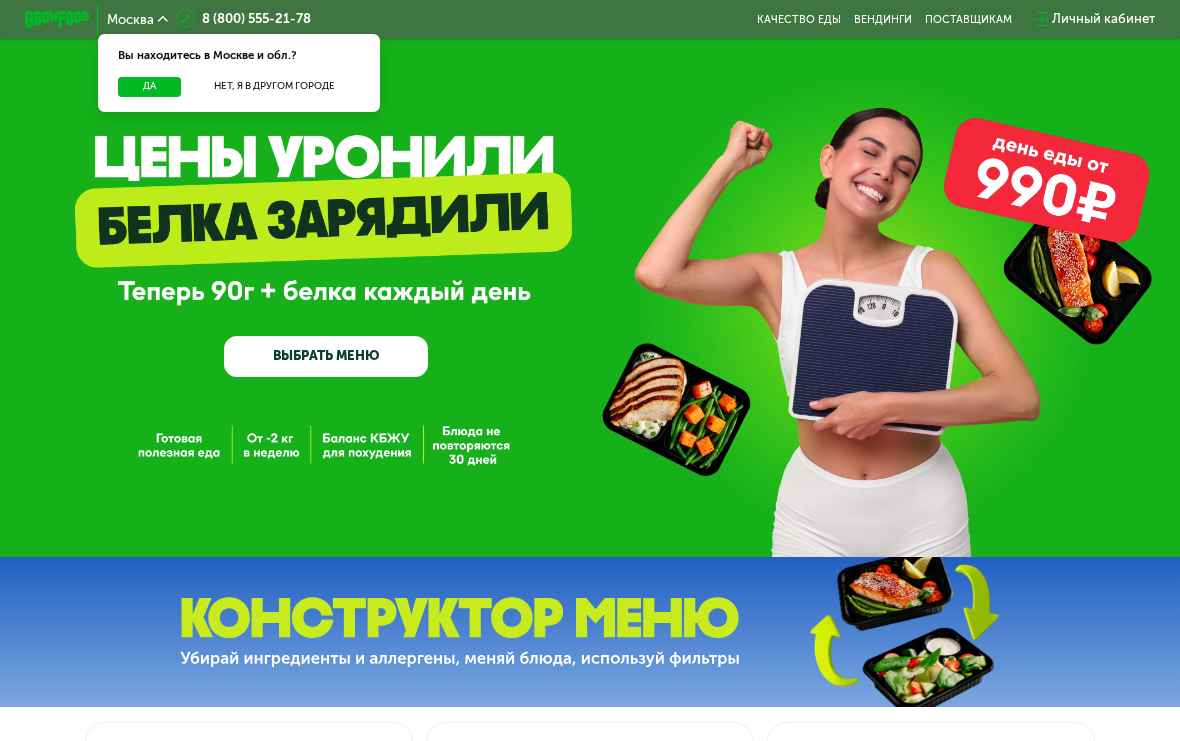 scroll, scrollTop: 0, scrollLeft: 0, axis: both 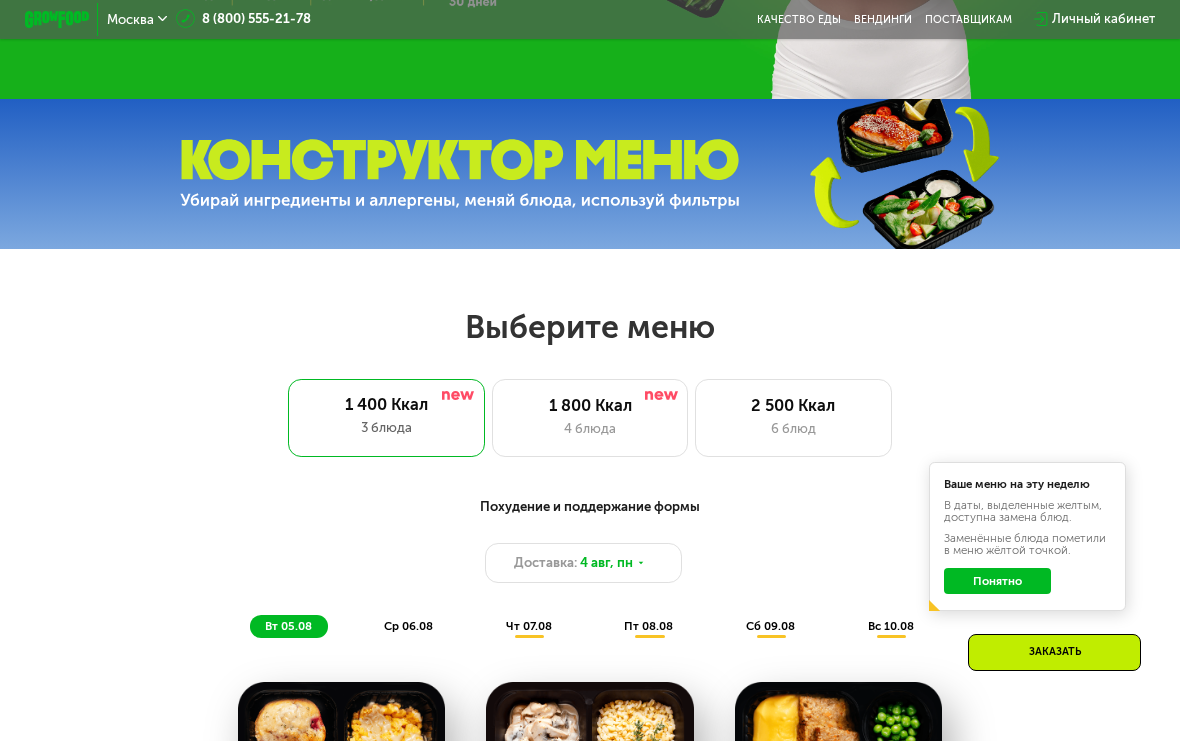 click on "6 блюд" at bounding box center (793, 429) 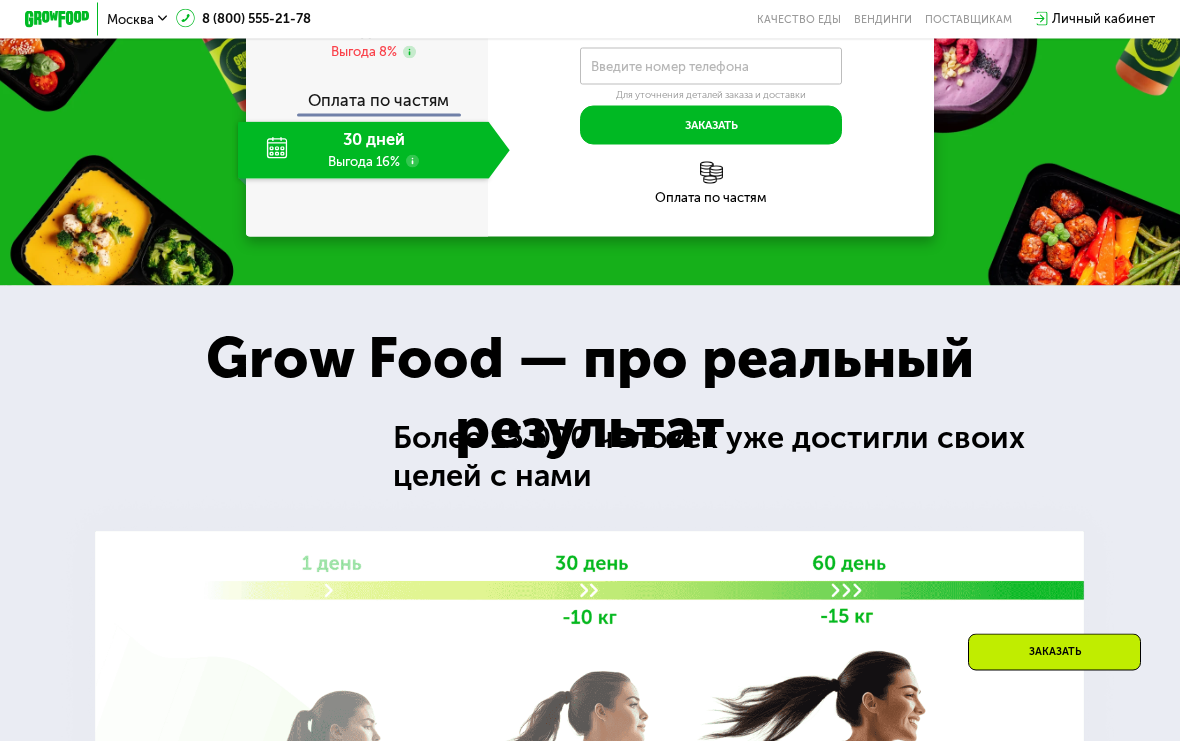 scroll, scrollTop: 2054, scrollLeft: 0, axis: vertical 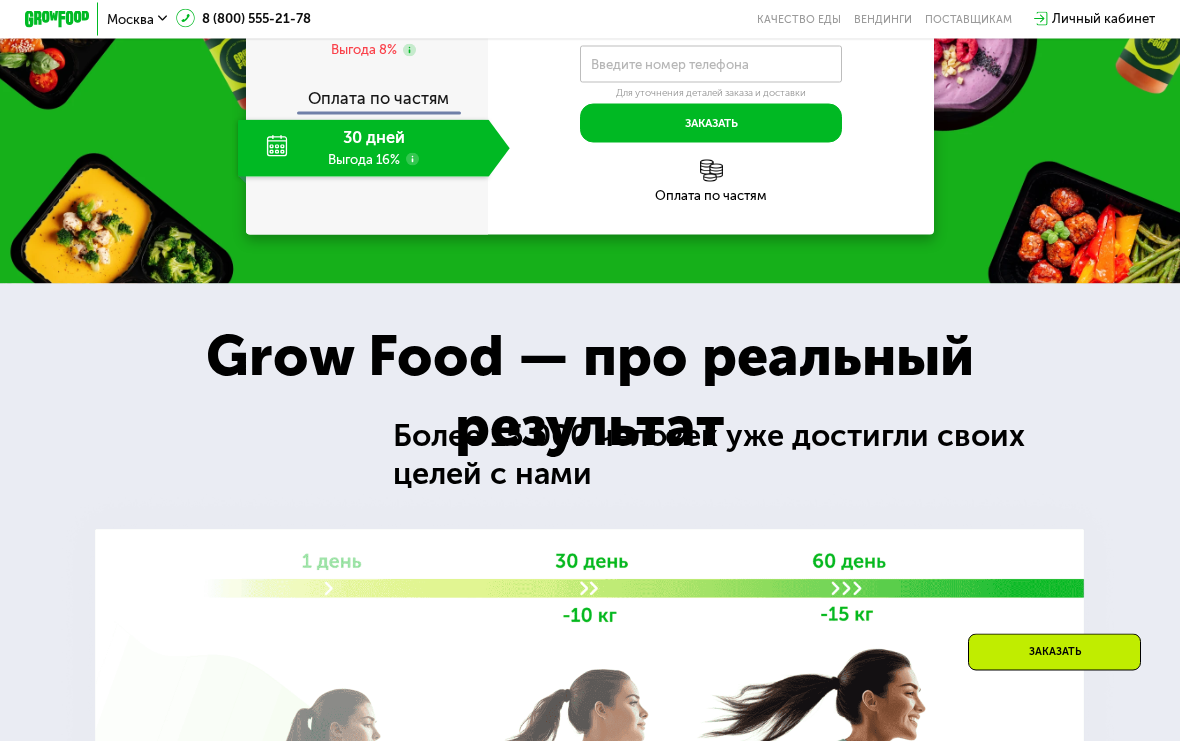 click 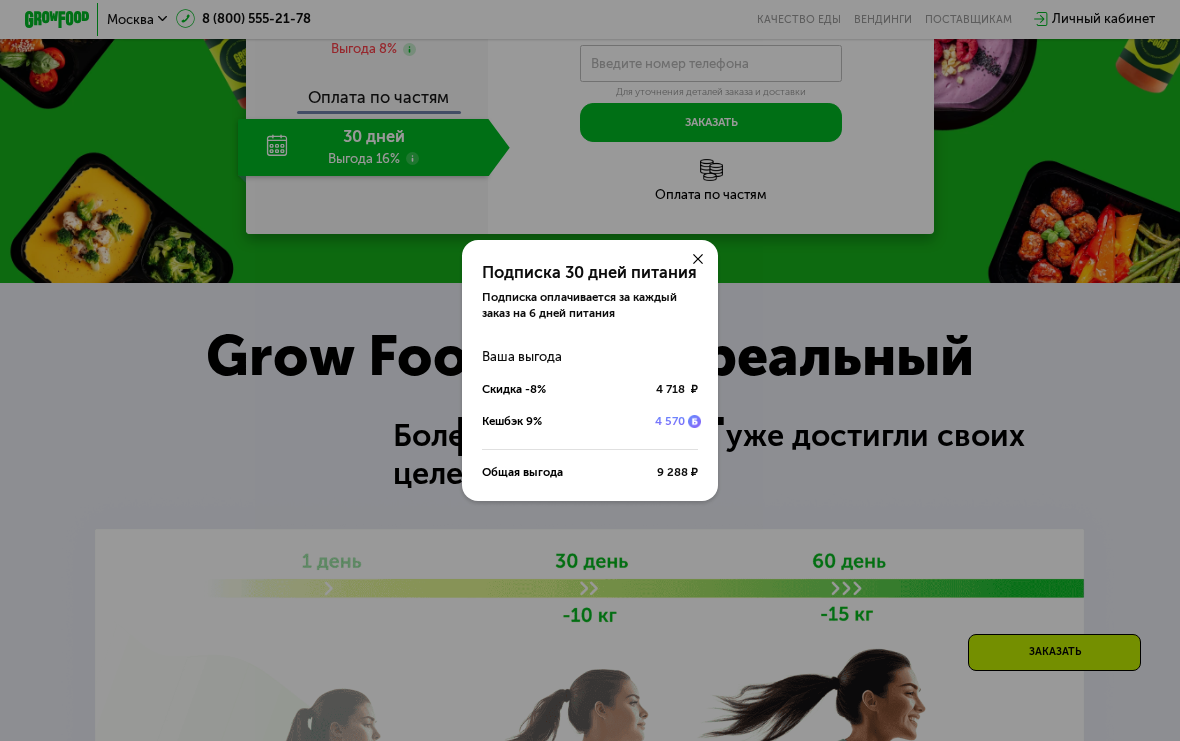 click 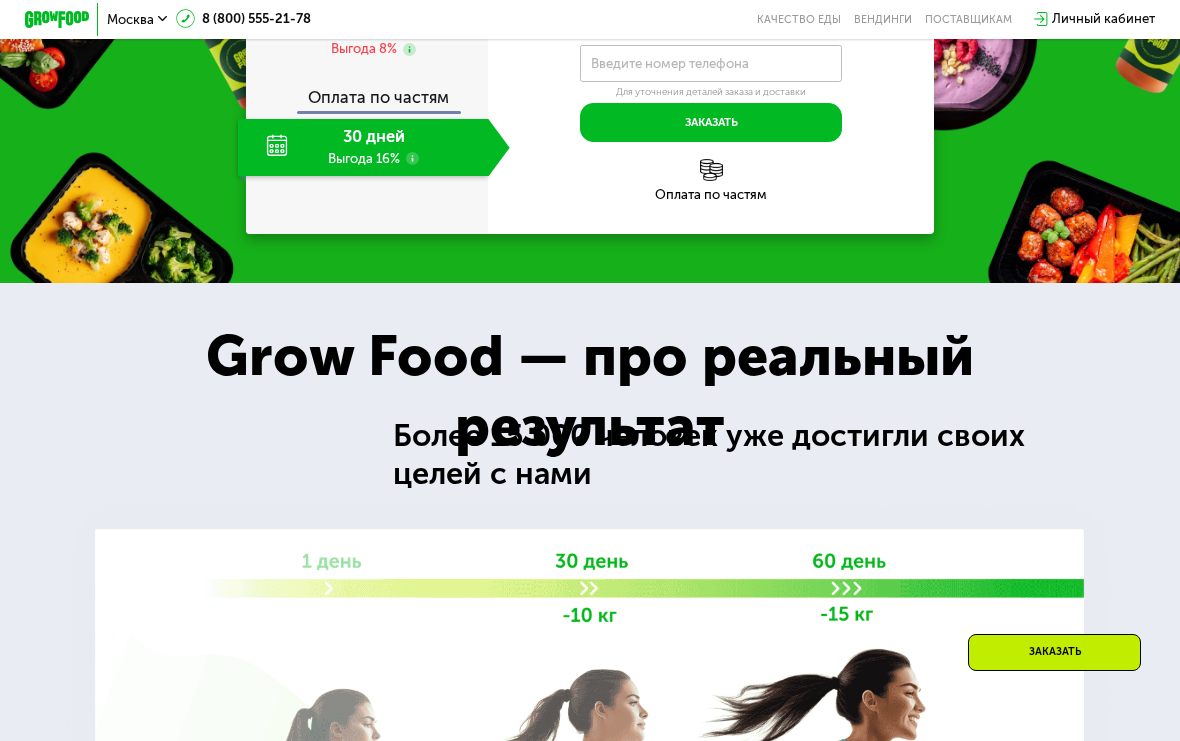 click on "Закажи Grow Food, чтобы сохранять форму все лето! Оплата сразу 2 дня 6 дней Выгода 8% Оплата по частям 30 дней Выгода 16% Кешбэк 4570 Хочу подкачаться Power ~2500 ккал 1 850 ₽ 1 693 ₽ в день Ваша выгода — 9 288 ₽ Введите свой номер телефона       Введите номер телефона   Для уточнения деталей заказа и доставки Заказать Код подтверждения отправлен на . Изменить номер Оставьте свой номер, чтобы оформить заказ или узнать подробности Оплата по частям" 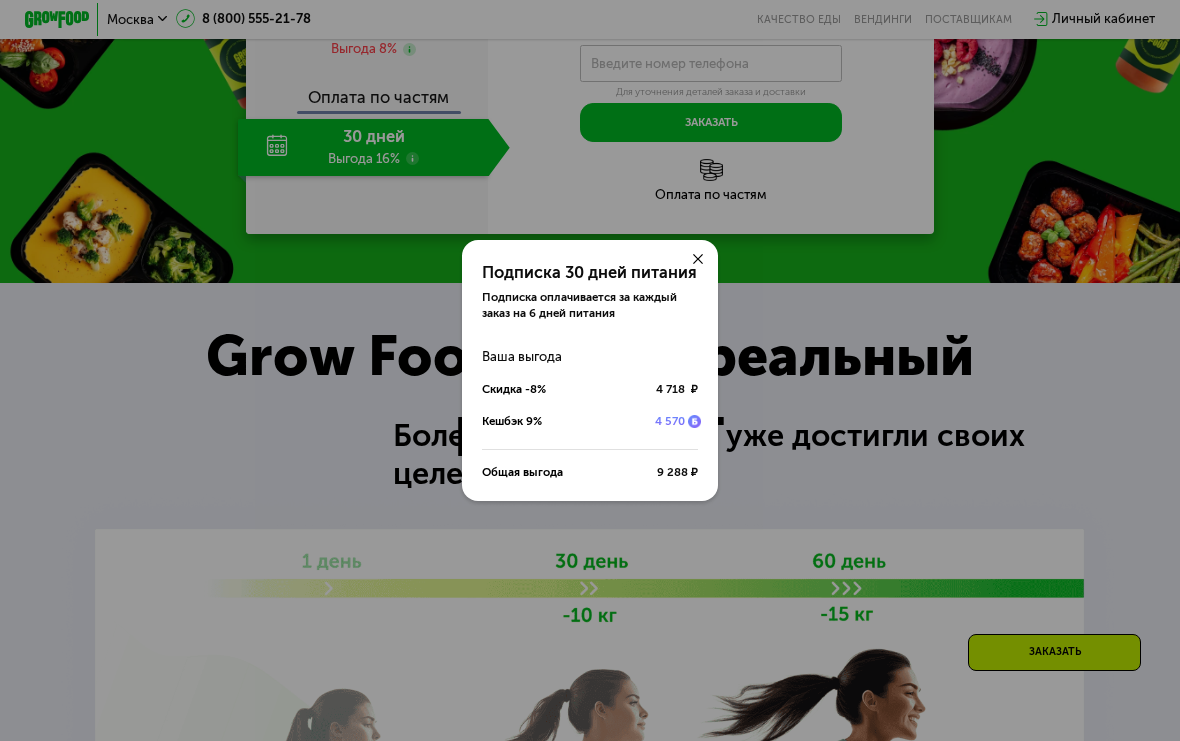 click at bounding box center (698, 259) 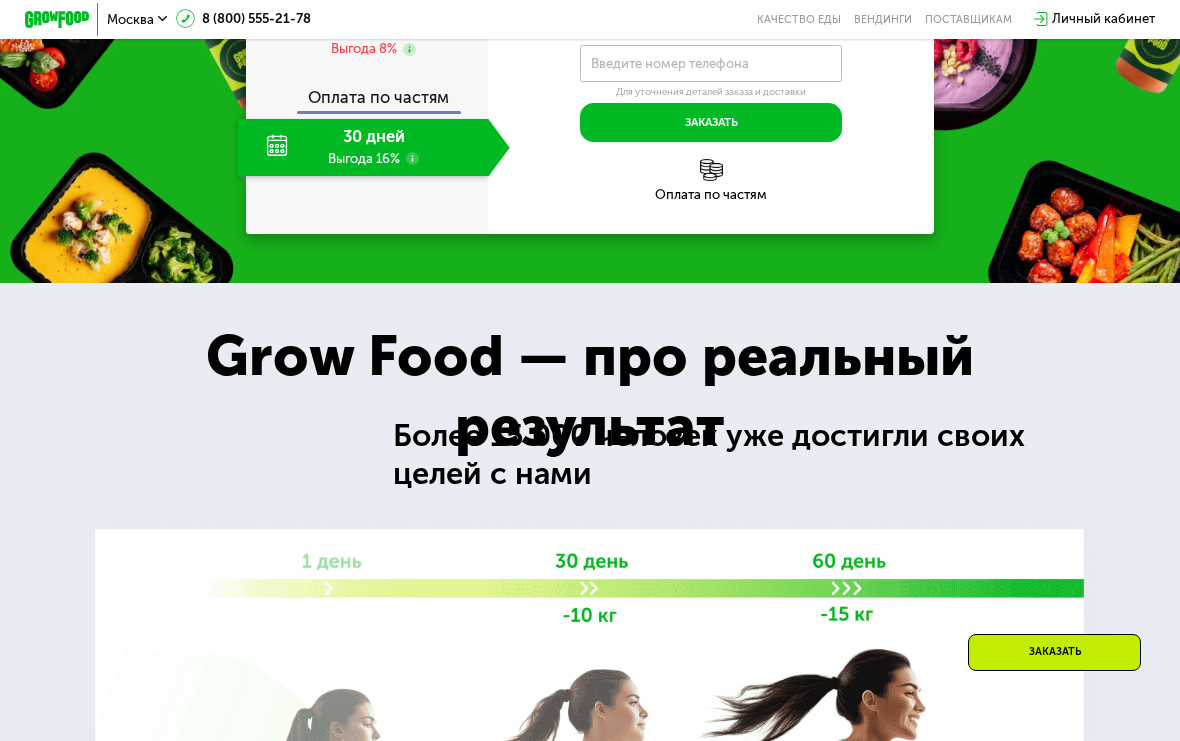 click at bounding box center [708, 248] 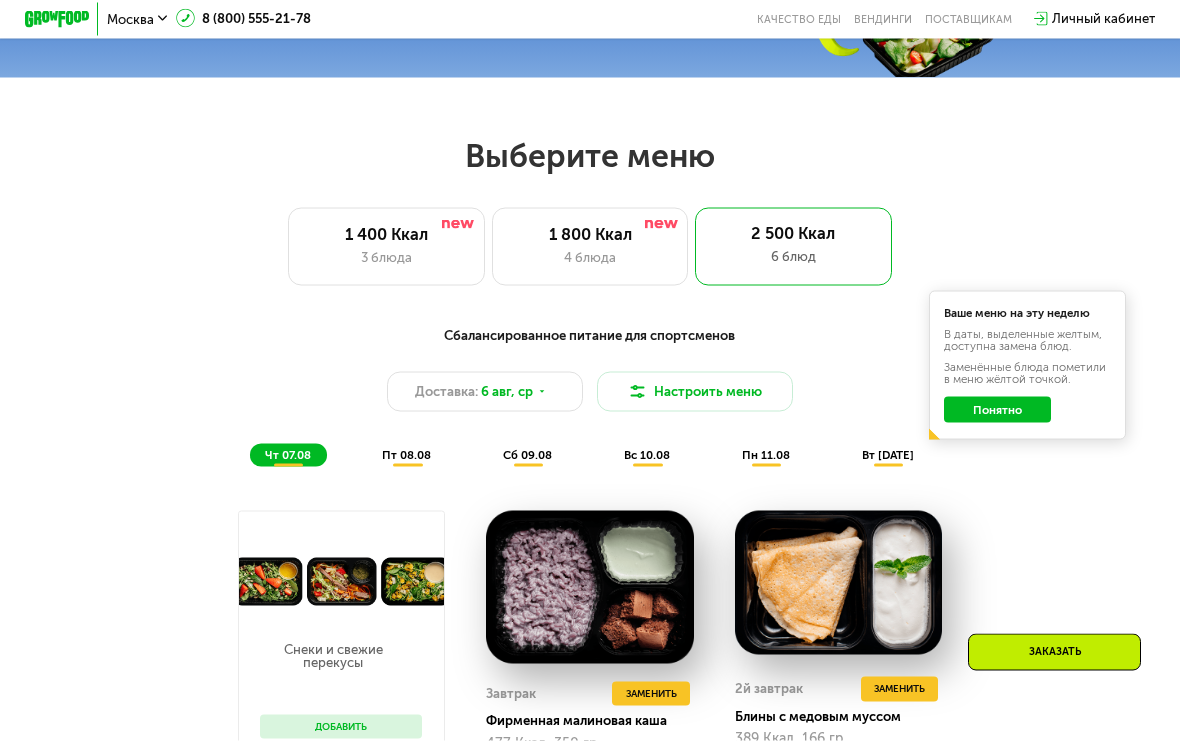 scroll, scrollTop: 632, scrollLeft: 0, axis: vertical 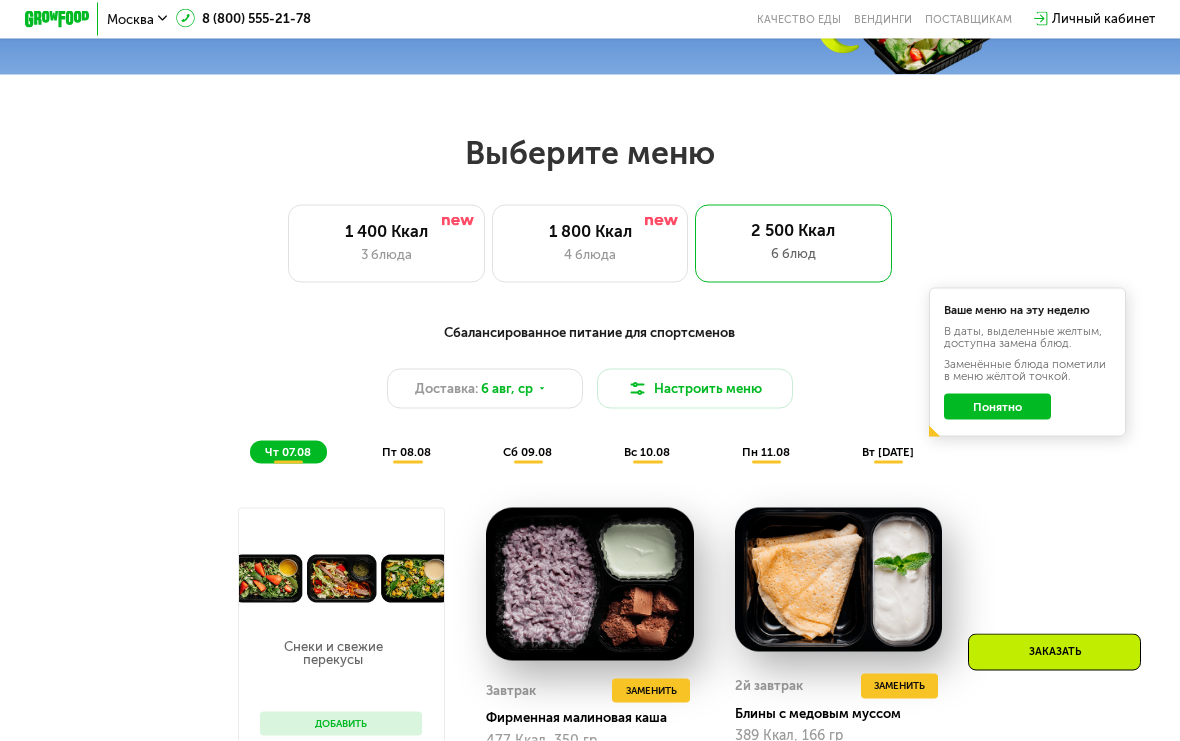 click on "4 блюда" at bounding box center (590, 255) 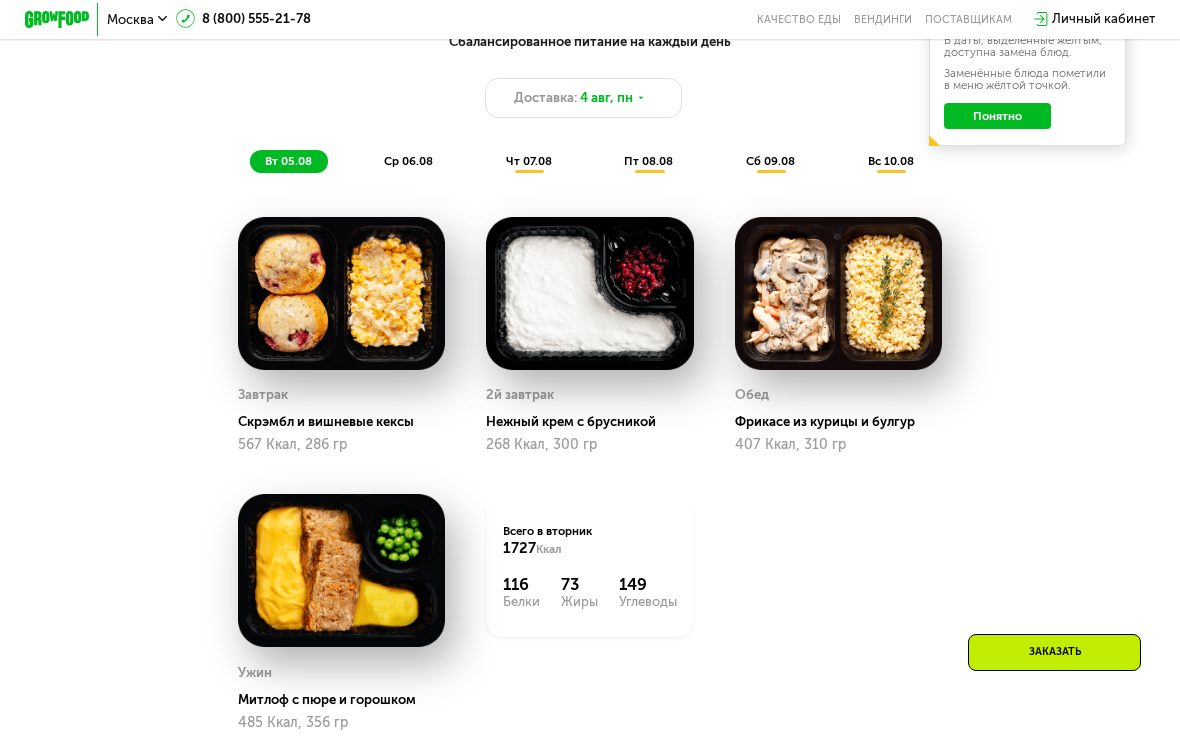 scroll, scrollTop: 832, scrollLeft: 0, axis: vertical 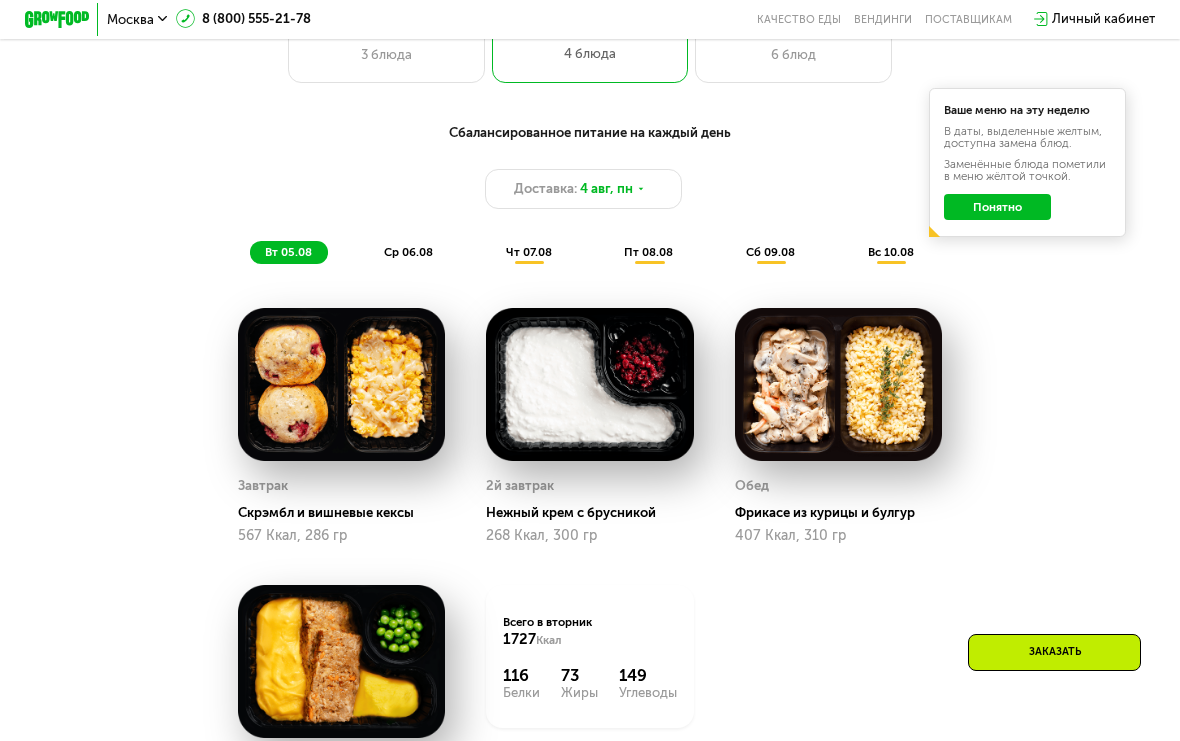 click on "Доставка: 4 авг, пн" at bounding box center [583, 188] 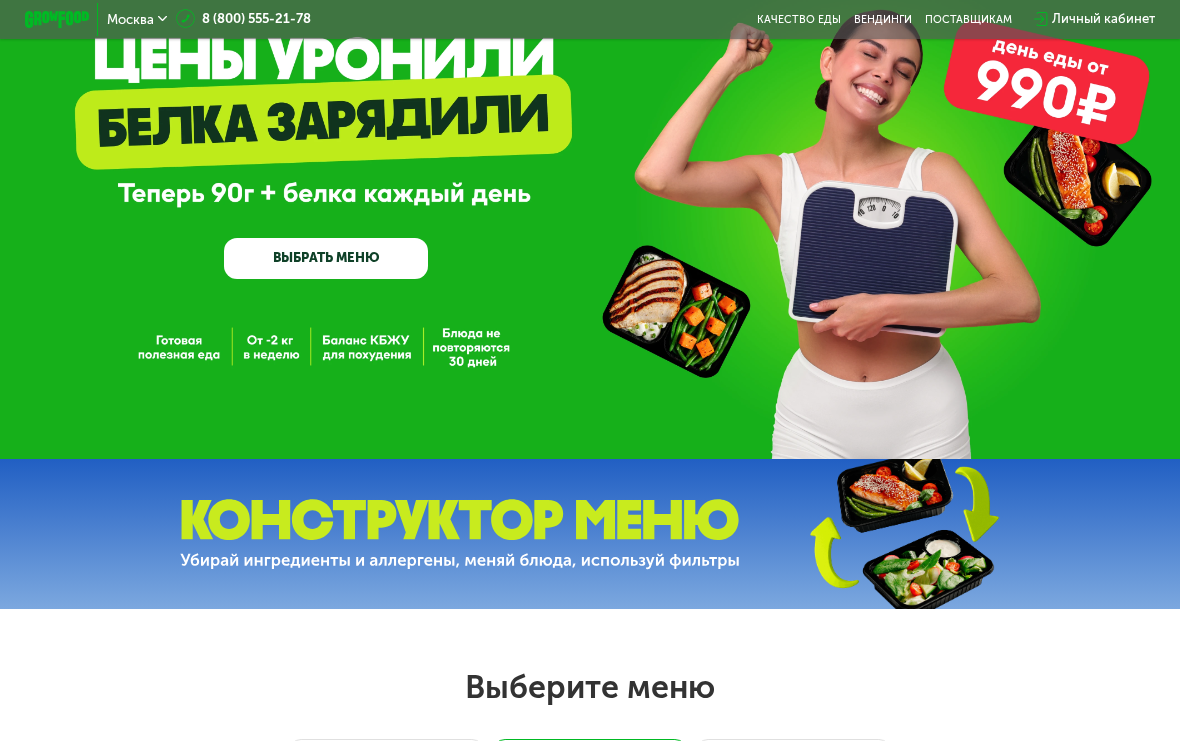 scroll, scrollTop: 0, scrollLeft: 0, axis: both 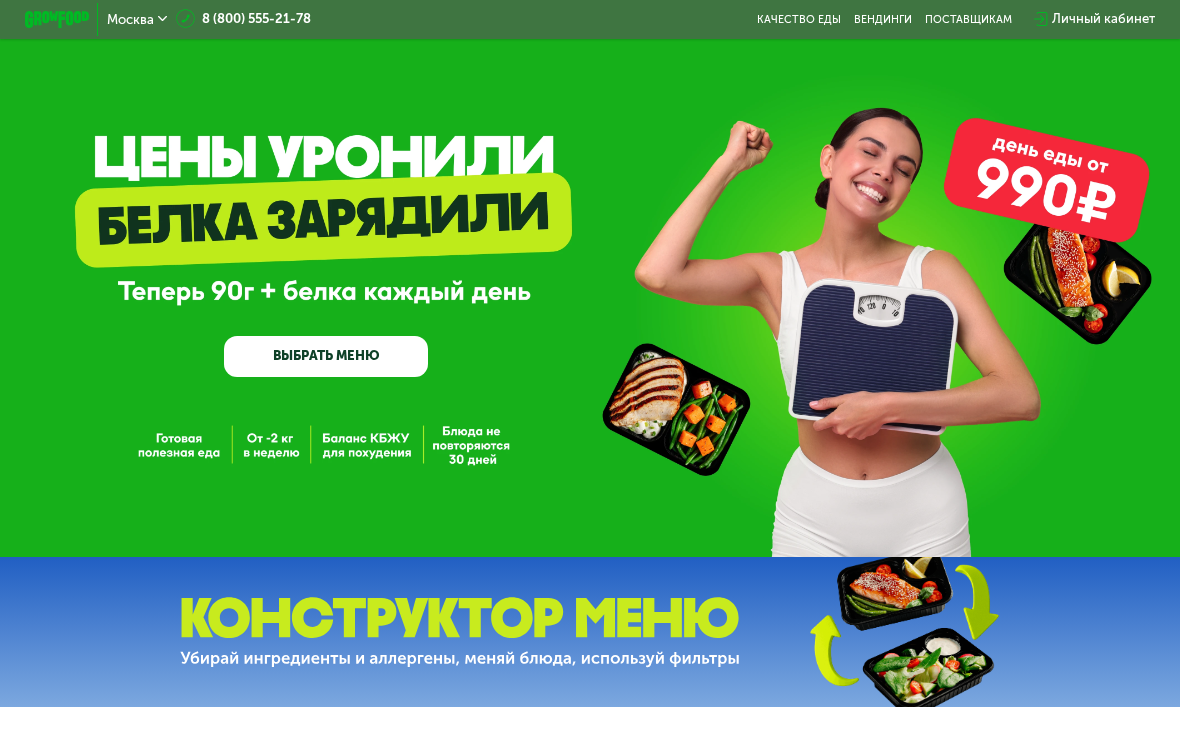 click on "ВЫБРАТЬ МЕНЮ" at bounding box center [326, 356] 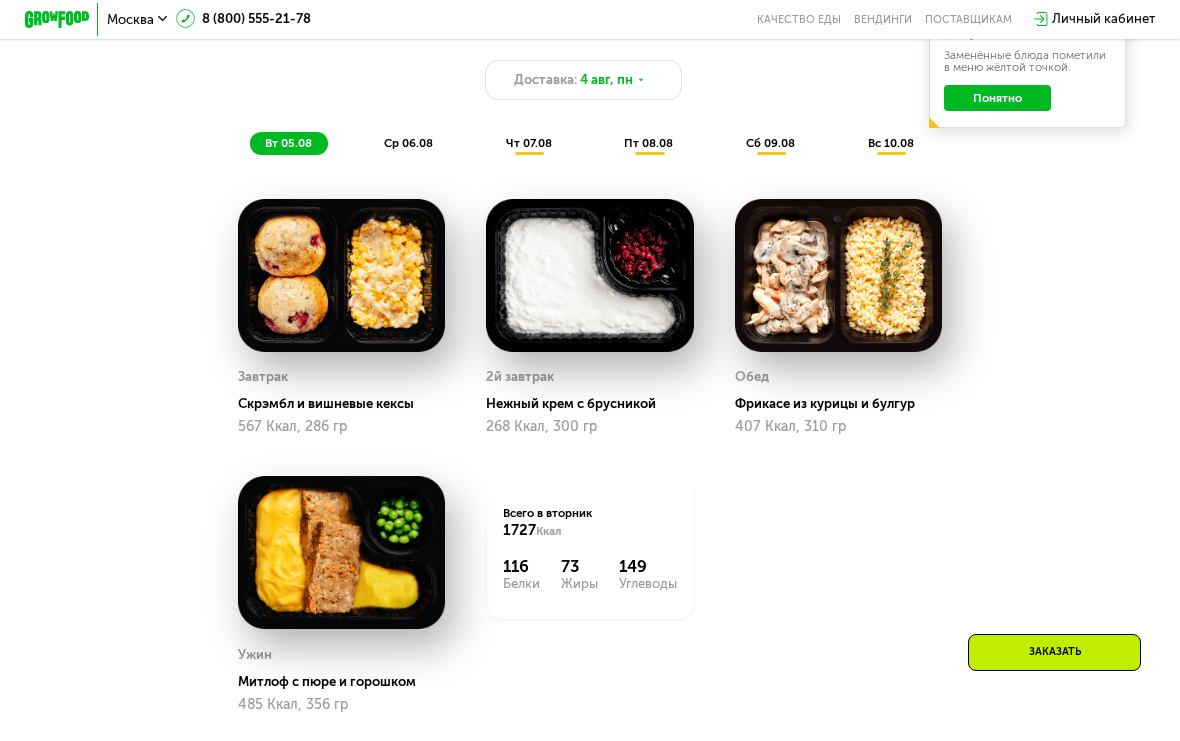 scroll, scrollTop: 946, scrollLeft: 0, axis: vertical 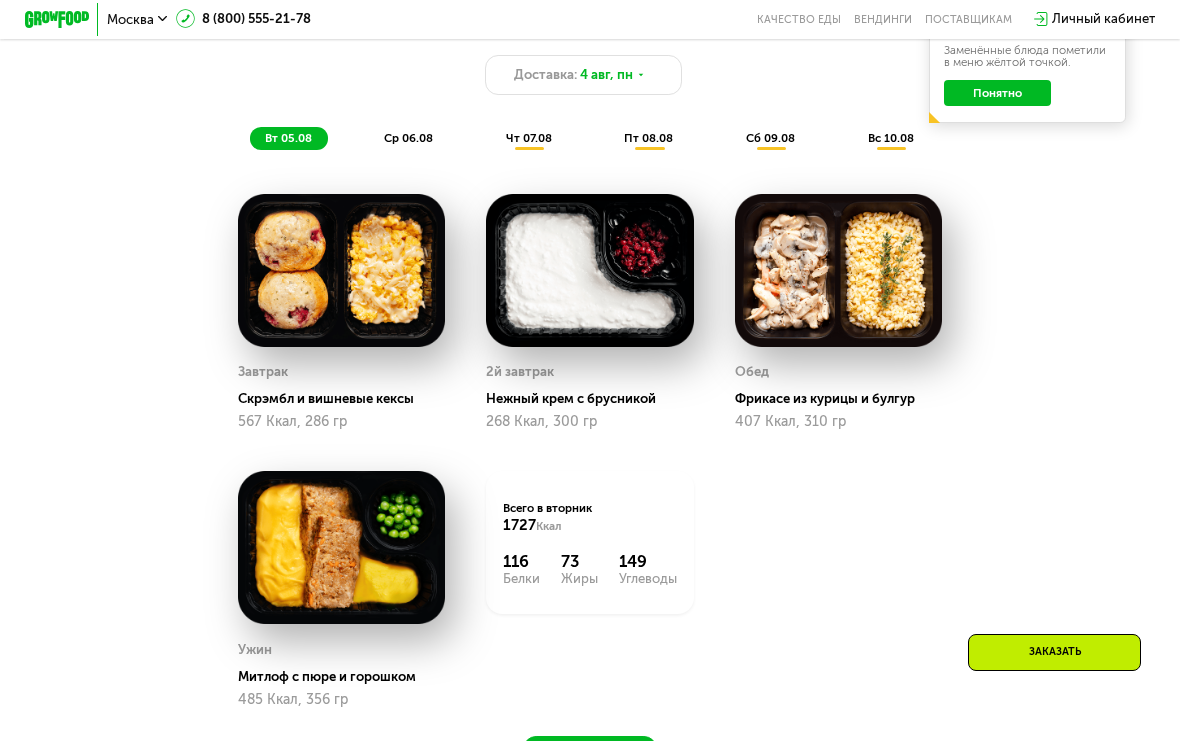 click on "Заказать" at bounding box center (1054, 652) 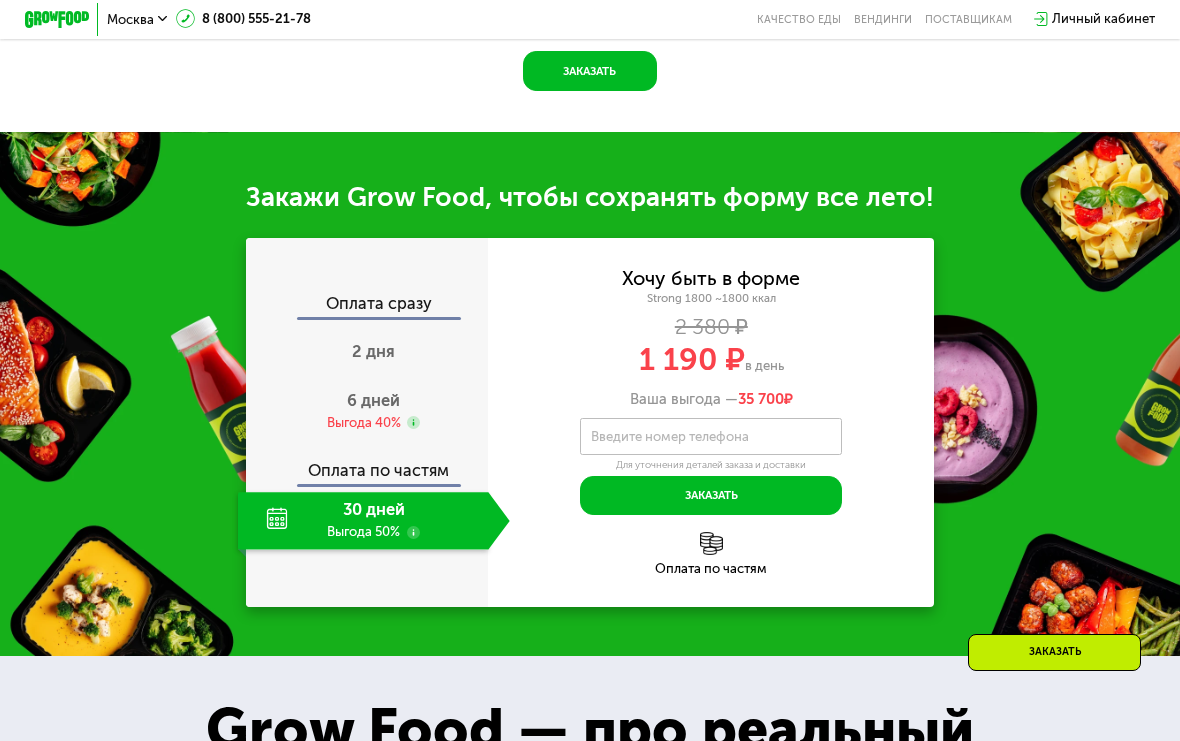 scroll, scrollTop: 1619, scrollLeft: 0, axis: vertical 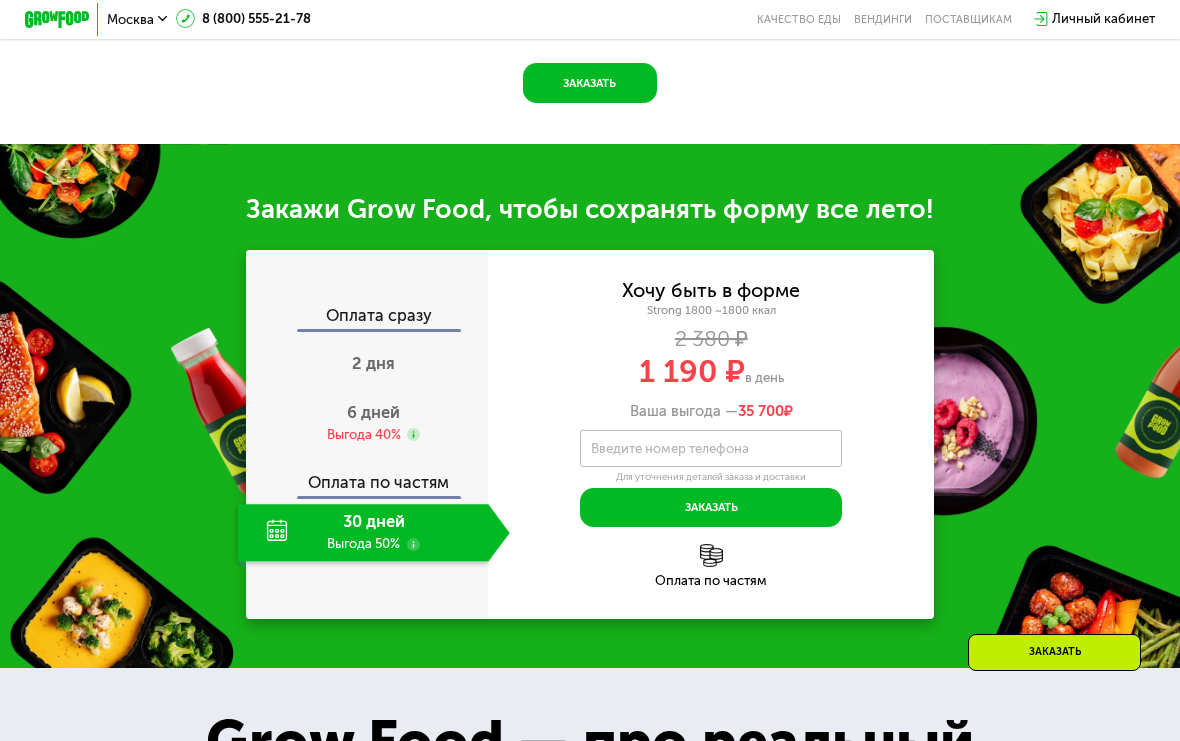 click on "1 190 ₽" at bounding box center (692, 371) 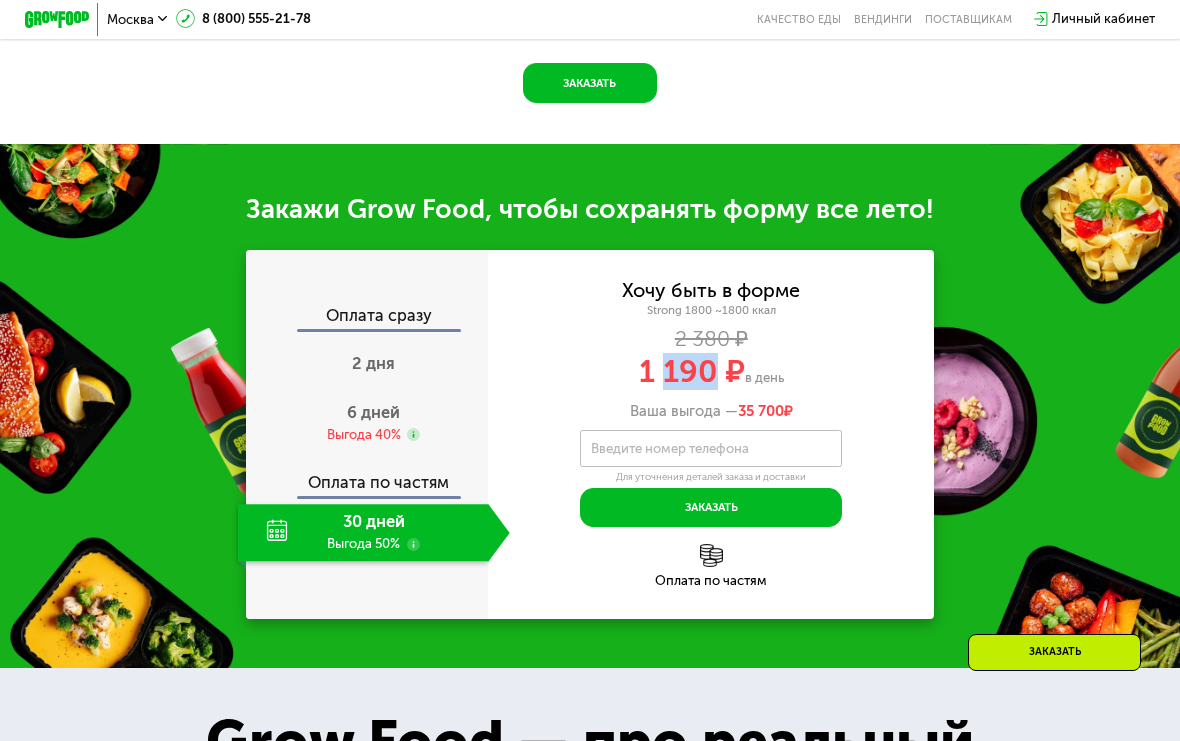 click on "Ваша выгода —  35 700  ₽" at bounding box center [711, 411] 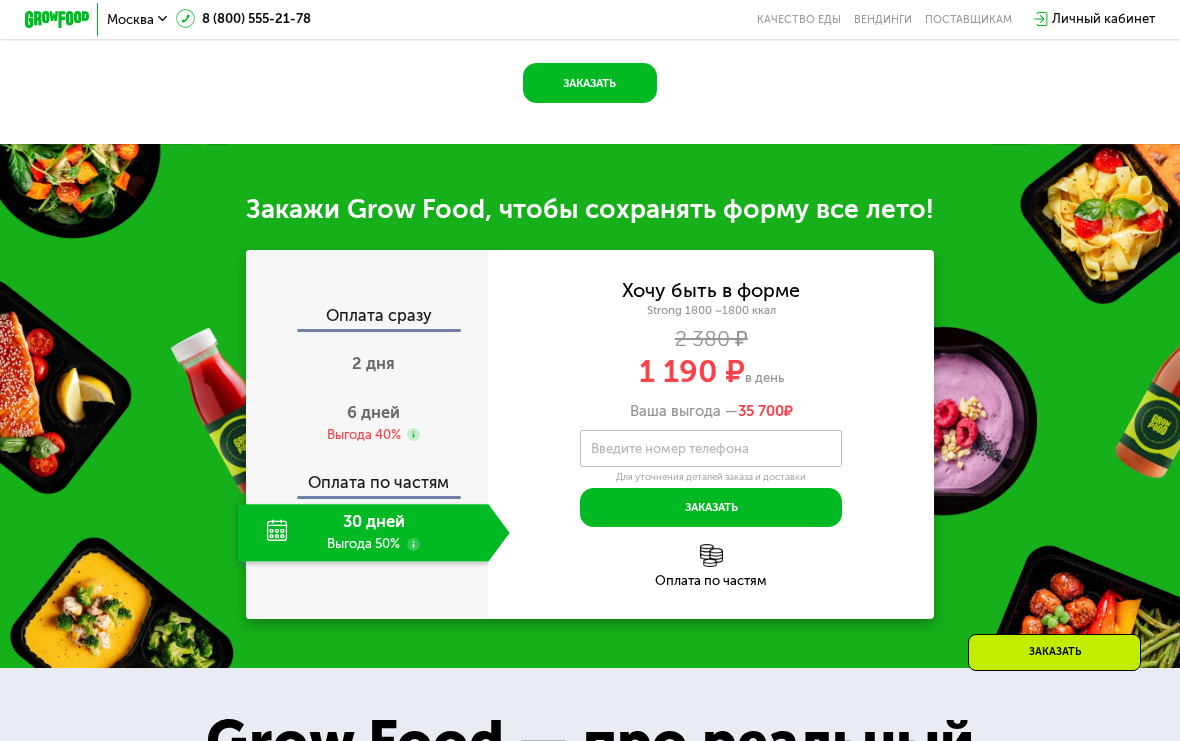 click on "30 дней Выгода 50%" 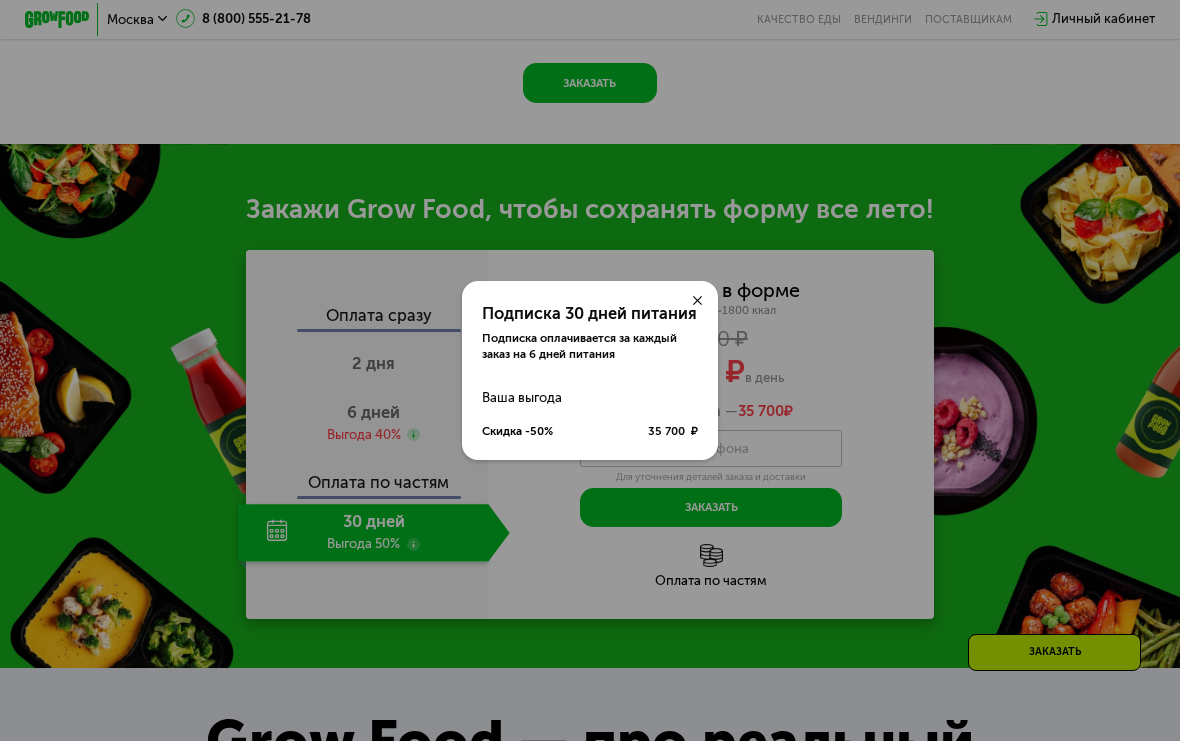 click on "Подписка 30 дней питания Подписка оплачивается за каждый заказ на 6 дней питания" at bounding box center (590, 322) 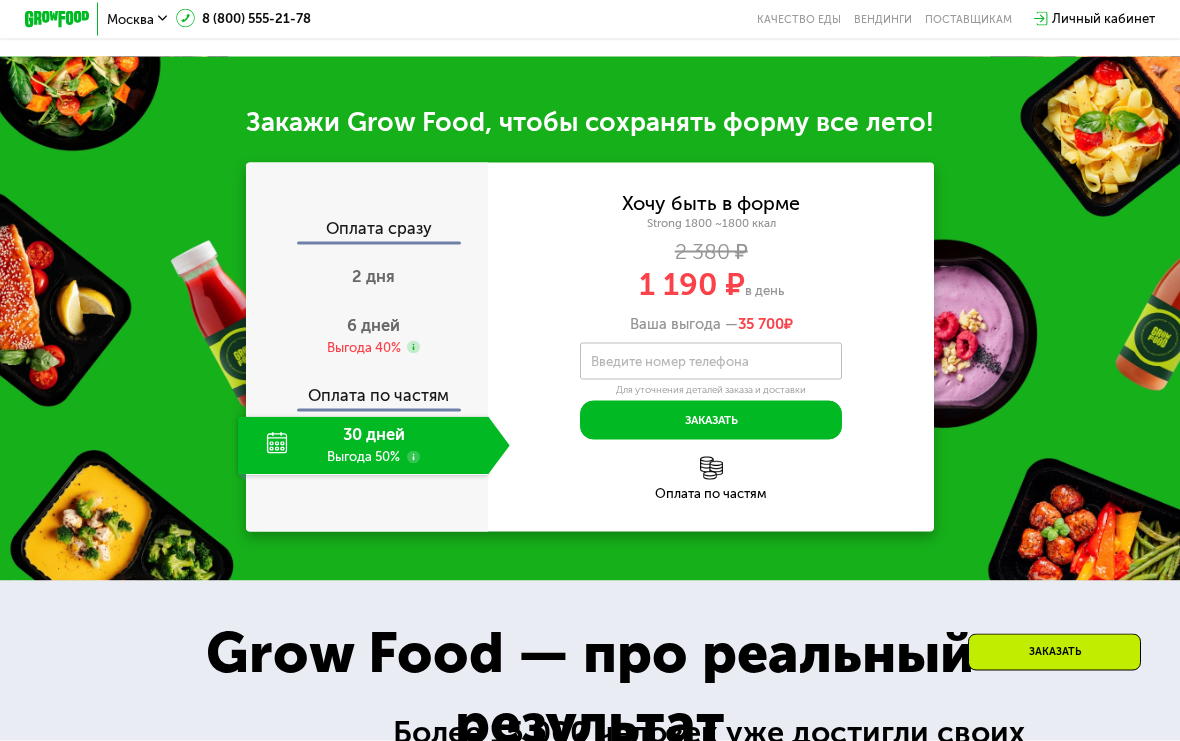 scroll, scrollTop: 1710, scrollLeft: 0, axis: vertical 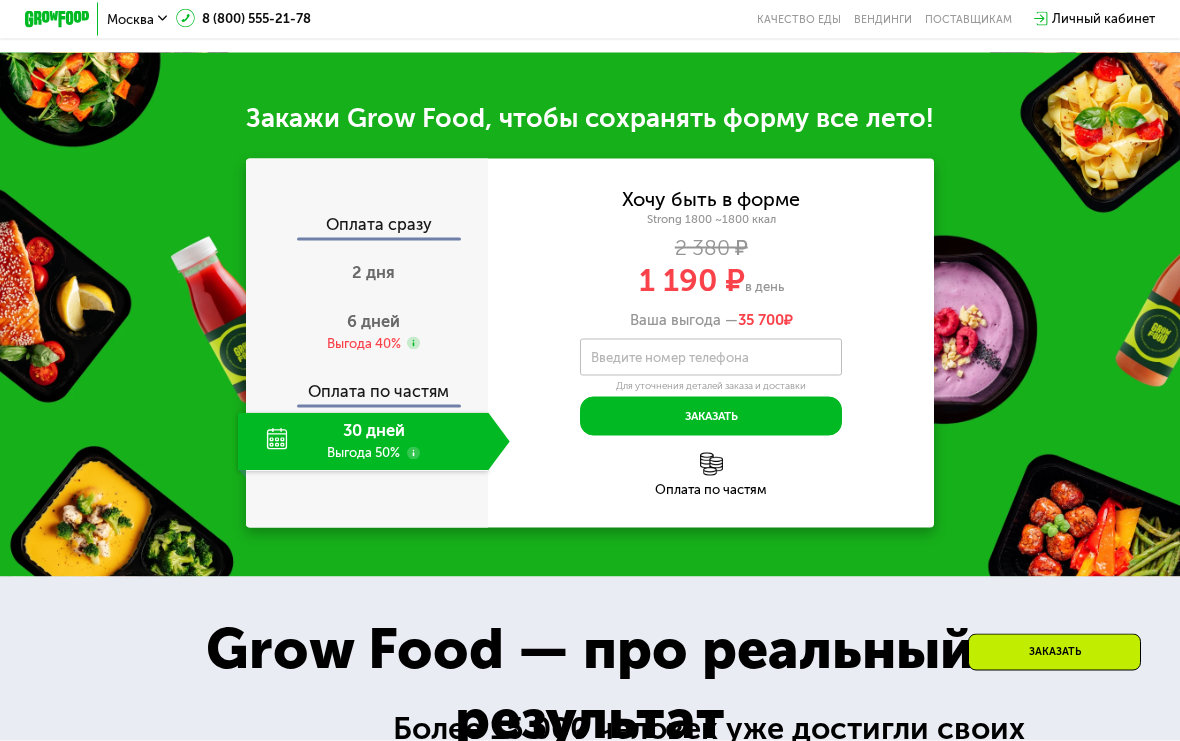 click 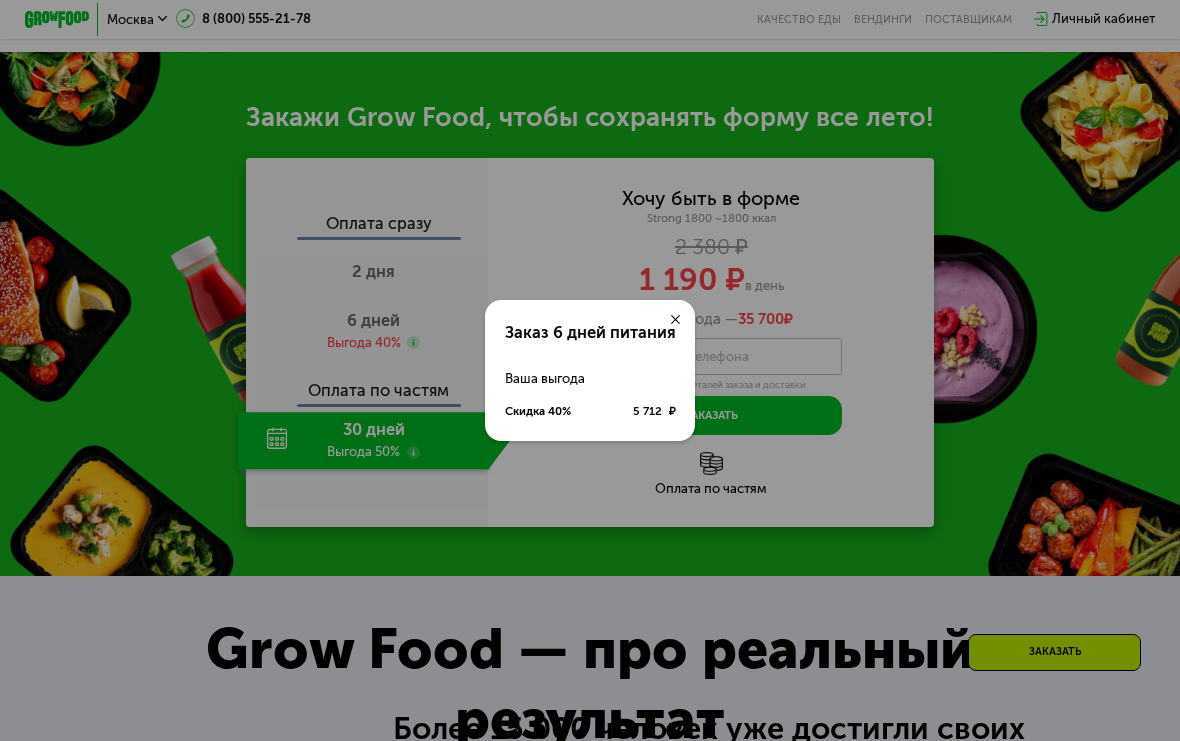 click on "Заказ 6 дней питания Ваша выгода Скидка 40% 5 712 ₽" 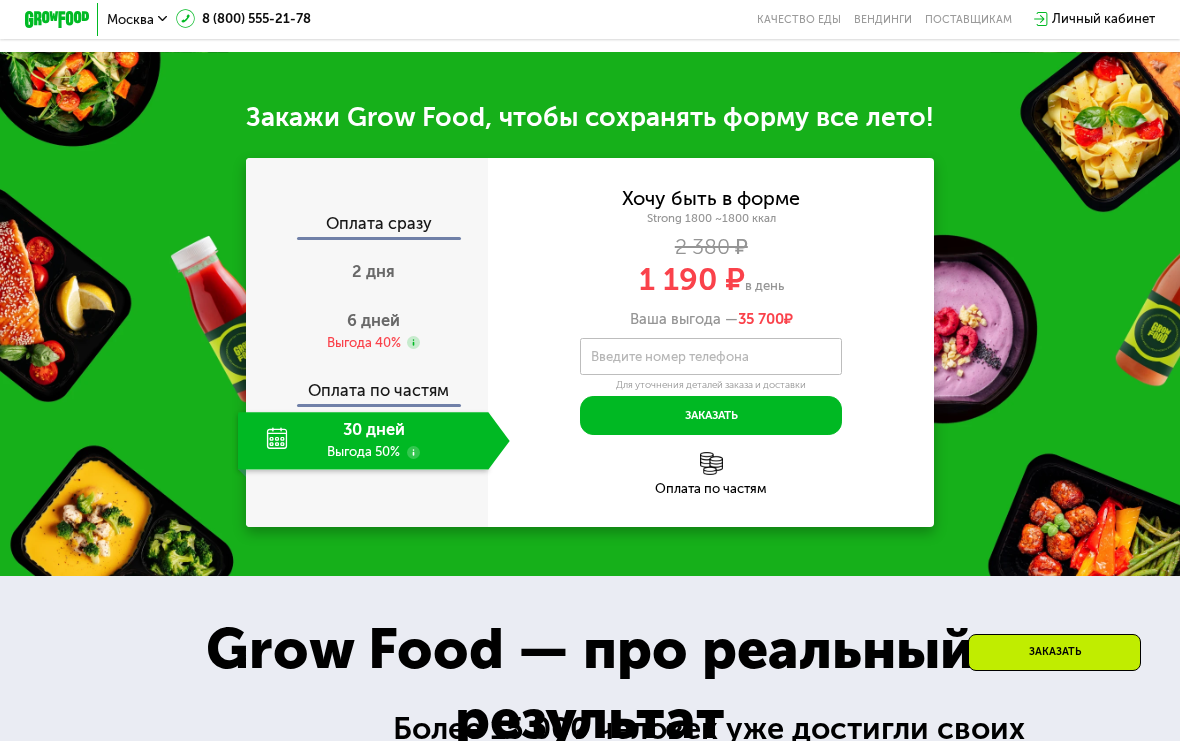 click 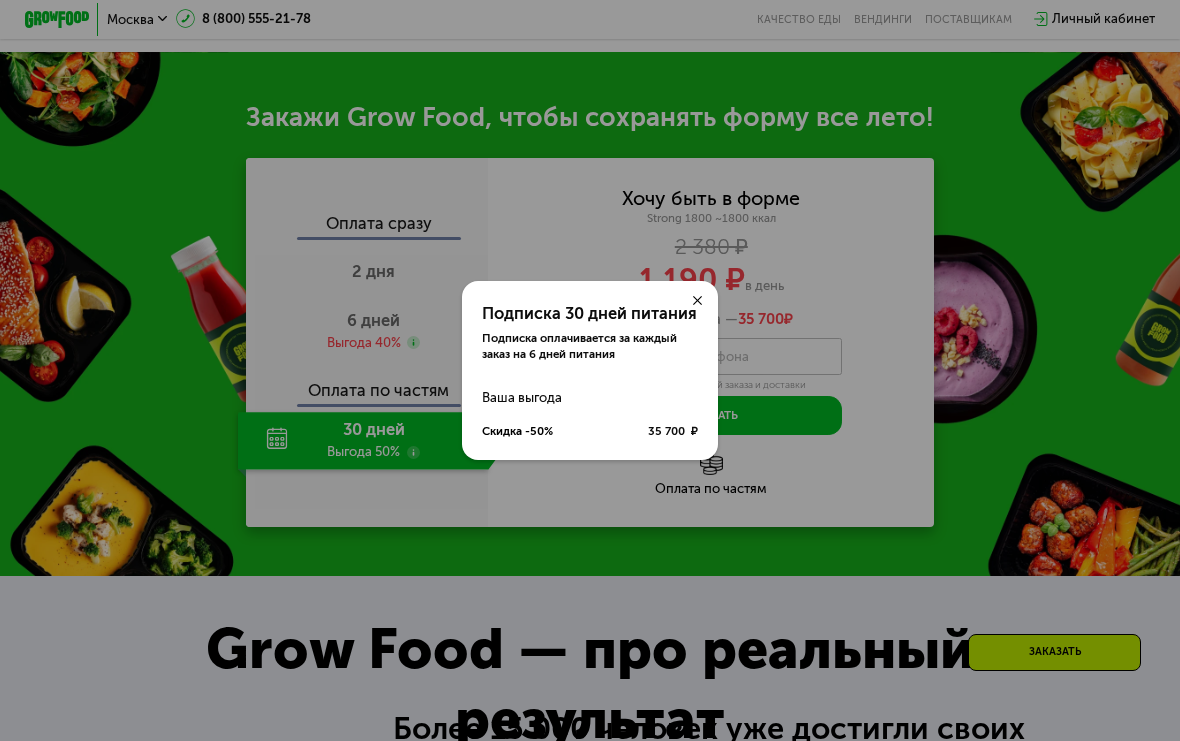 click at bounding box center [698, 300] 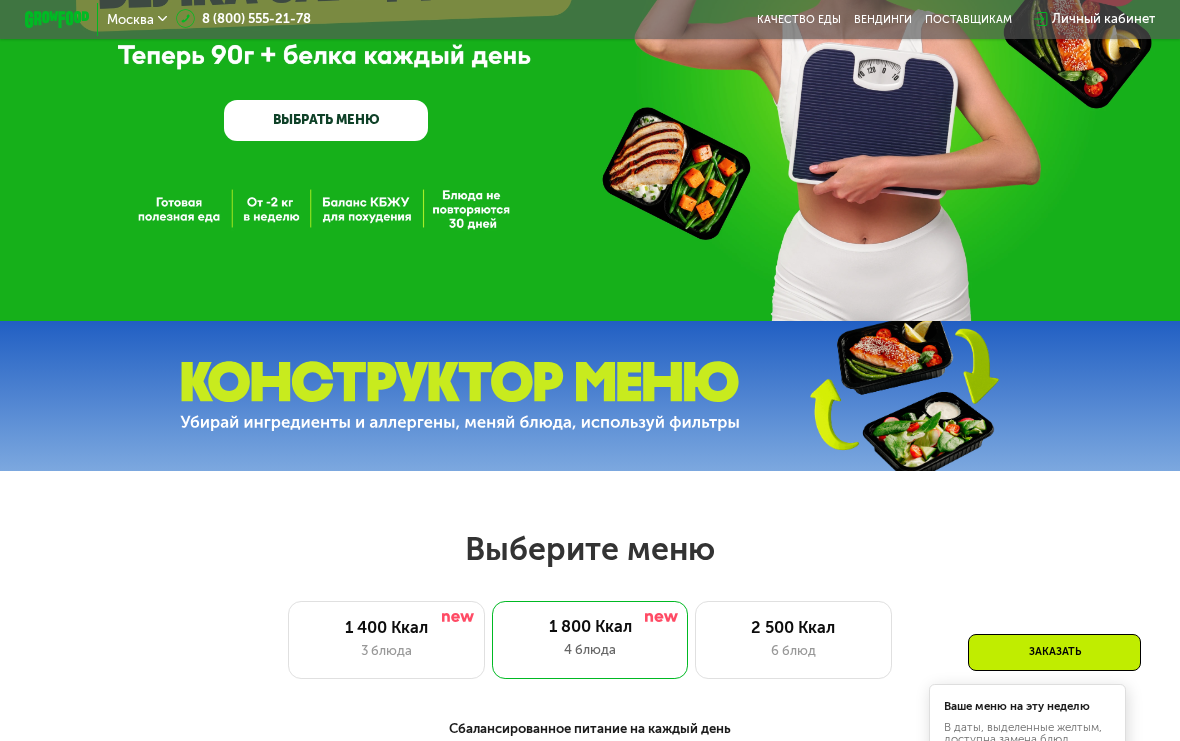 scroll, scrollTop: 463, scrollLeft: 0, axis: vertical 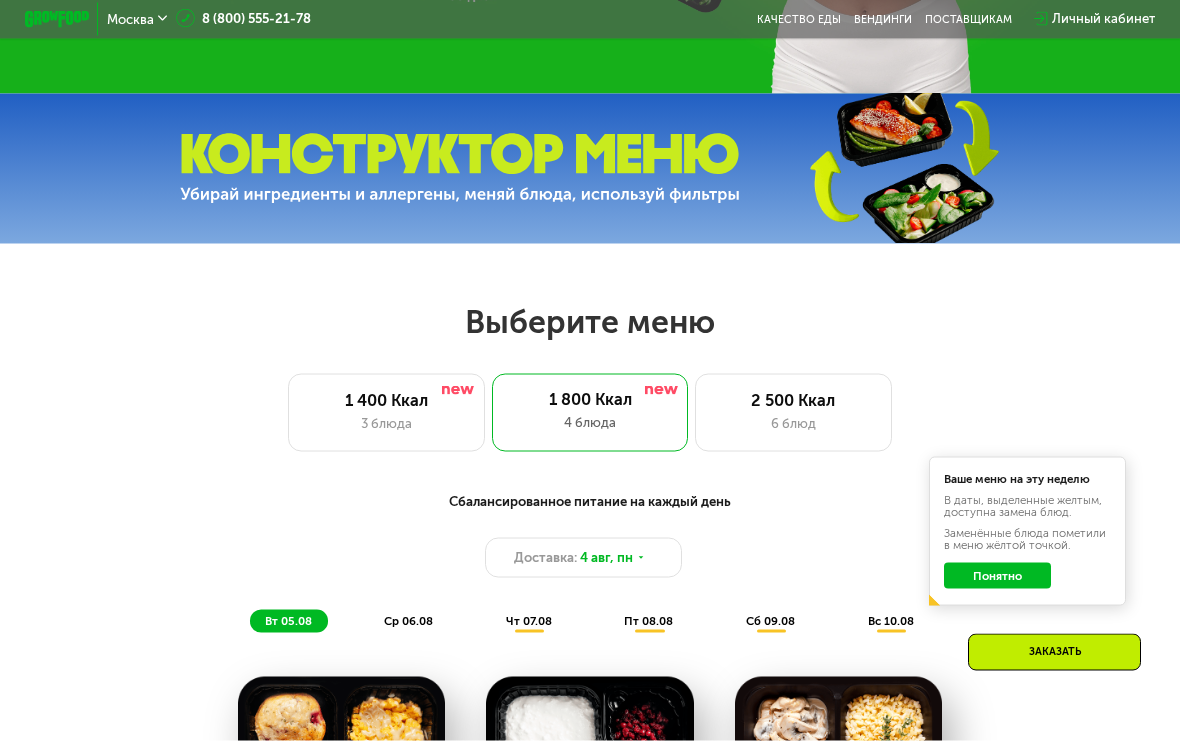click at bounding box center [460, 169] 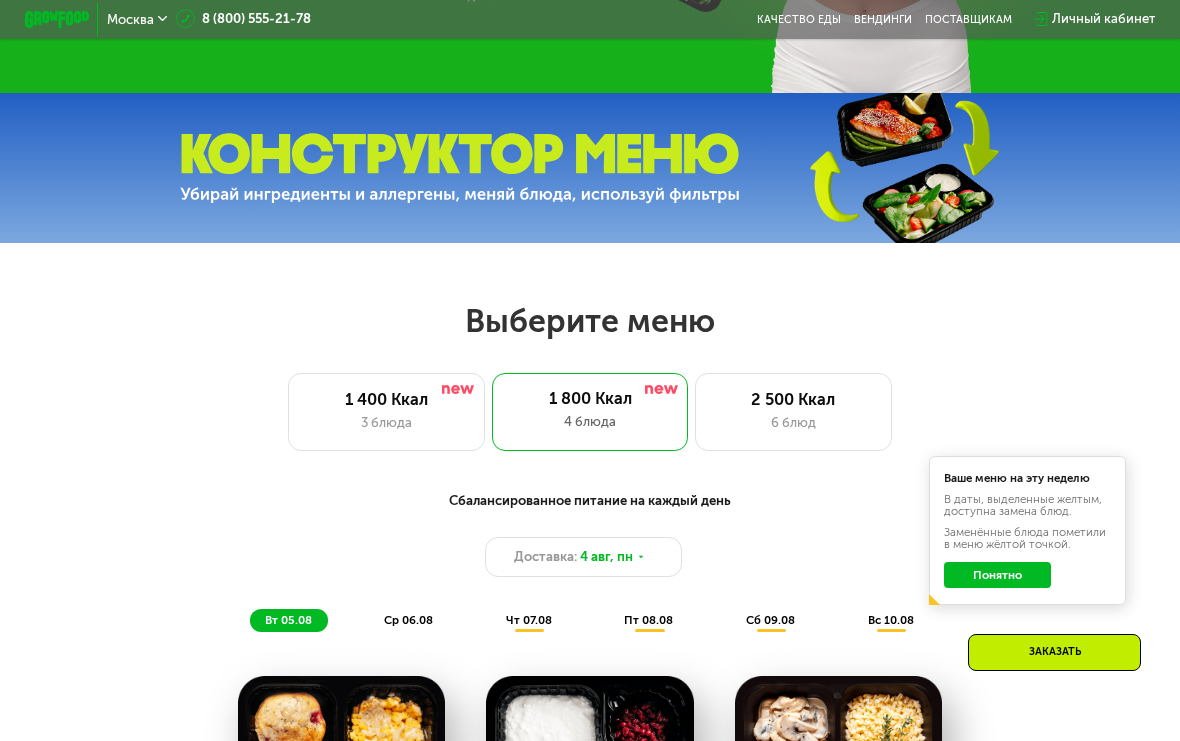 click at bounding box center [460, 168] 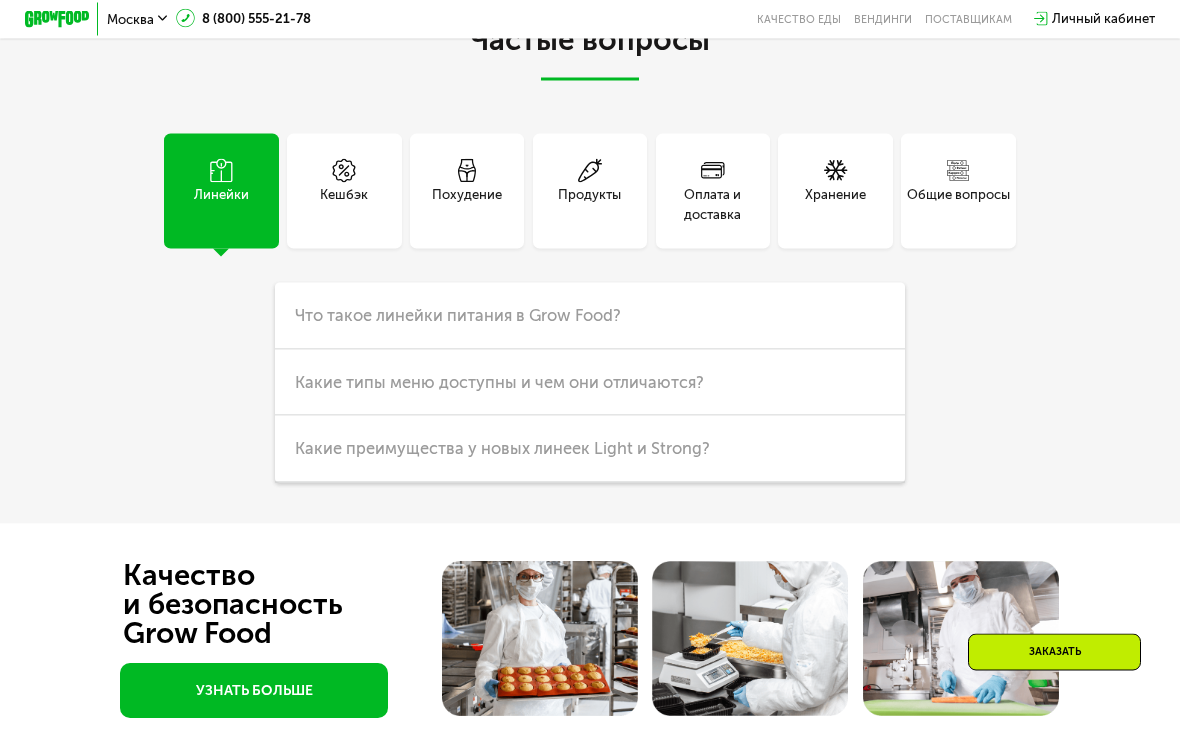 scroll, scrollTop: 4239, scrollLeft: 0, axis: vertical 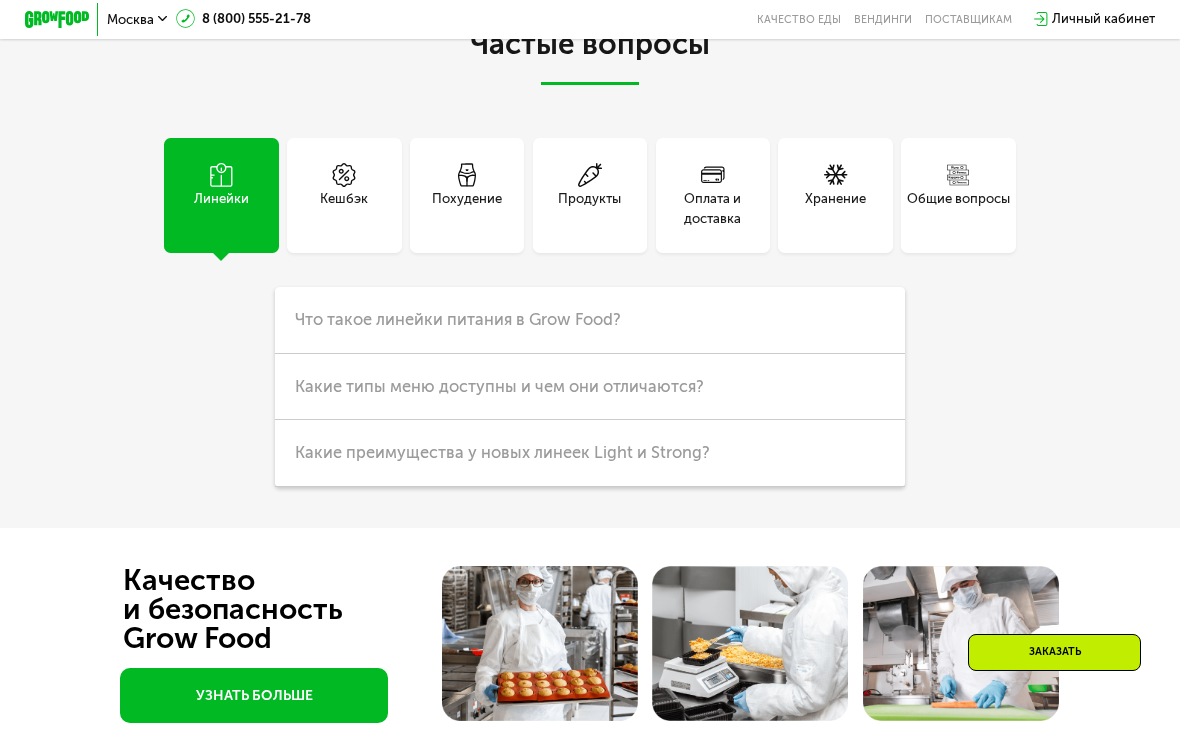 click on "Кешбэк" at bounding box center [344, 195] 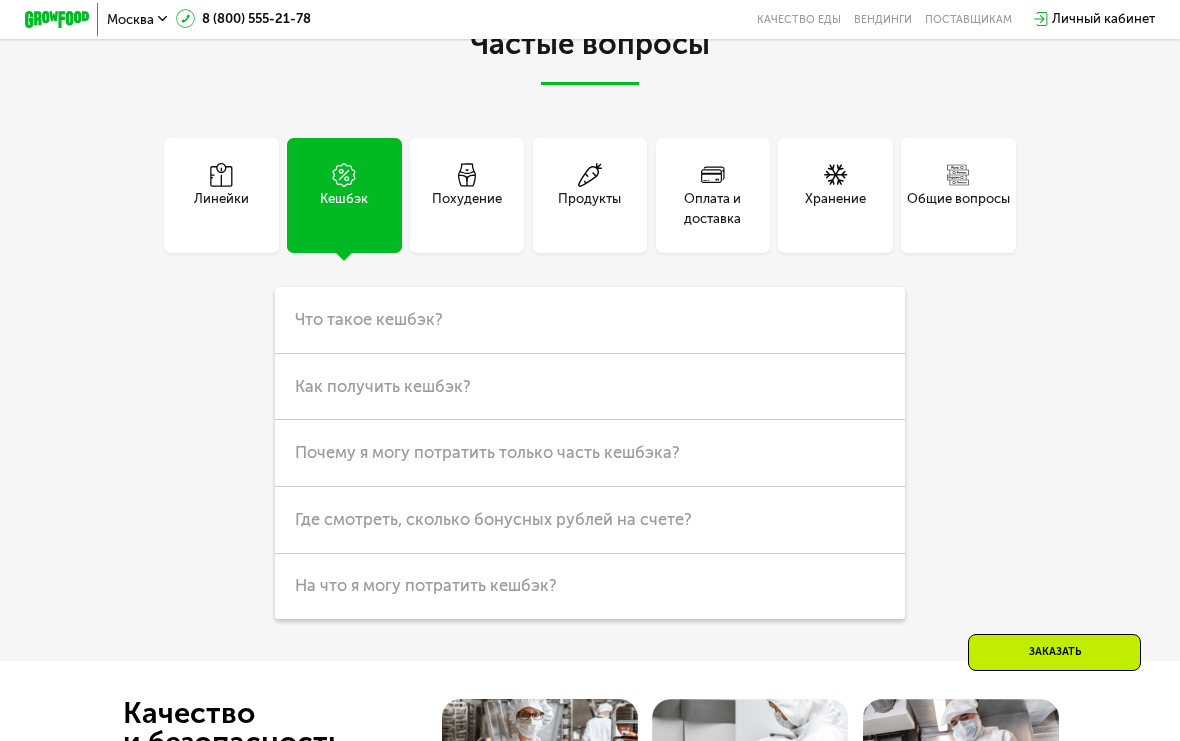 click on "Линейки" at bounding box center (221, 195) 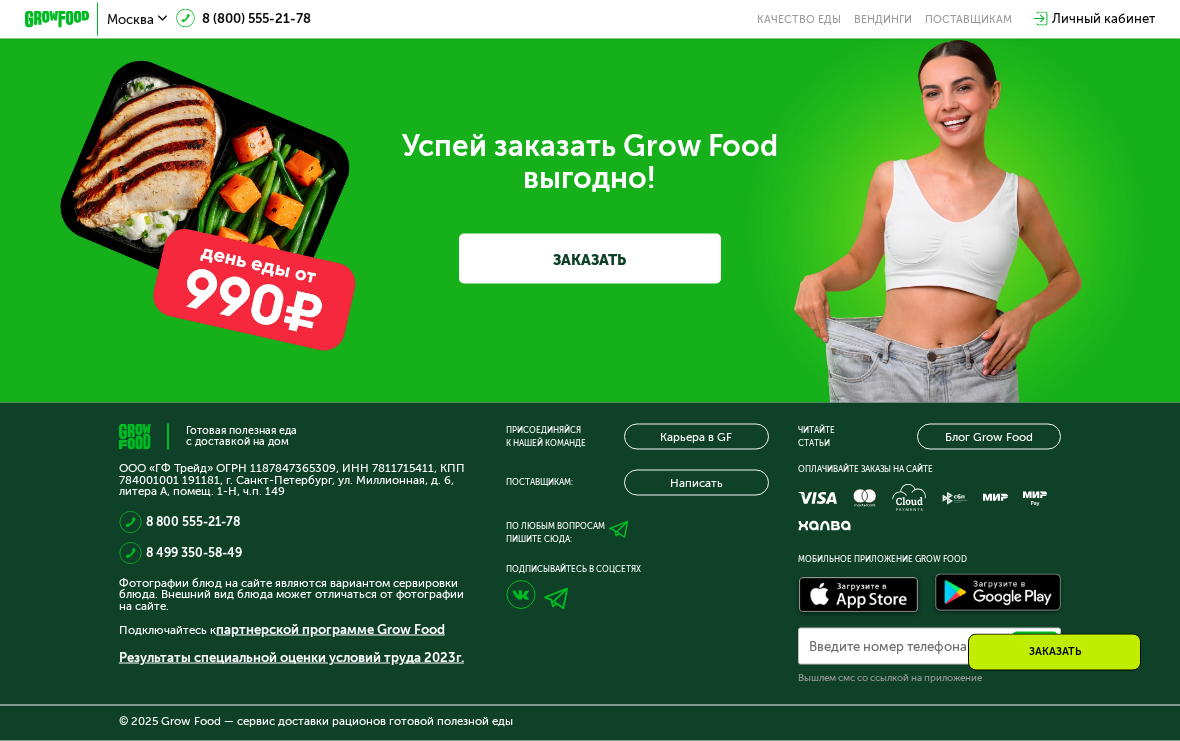scroll, scrollTop: 5000, scrollLeft: 0, axis: vertical 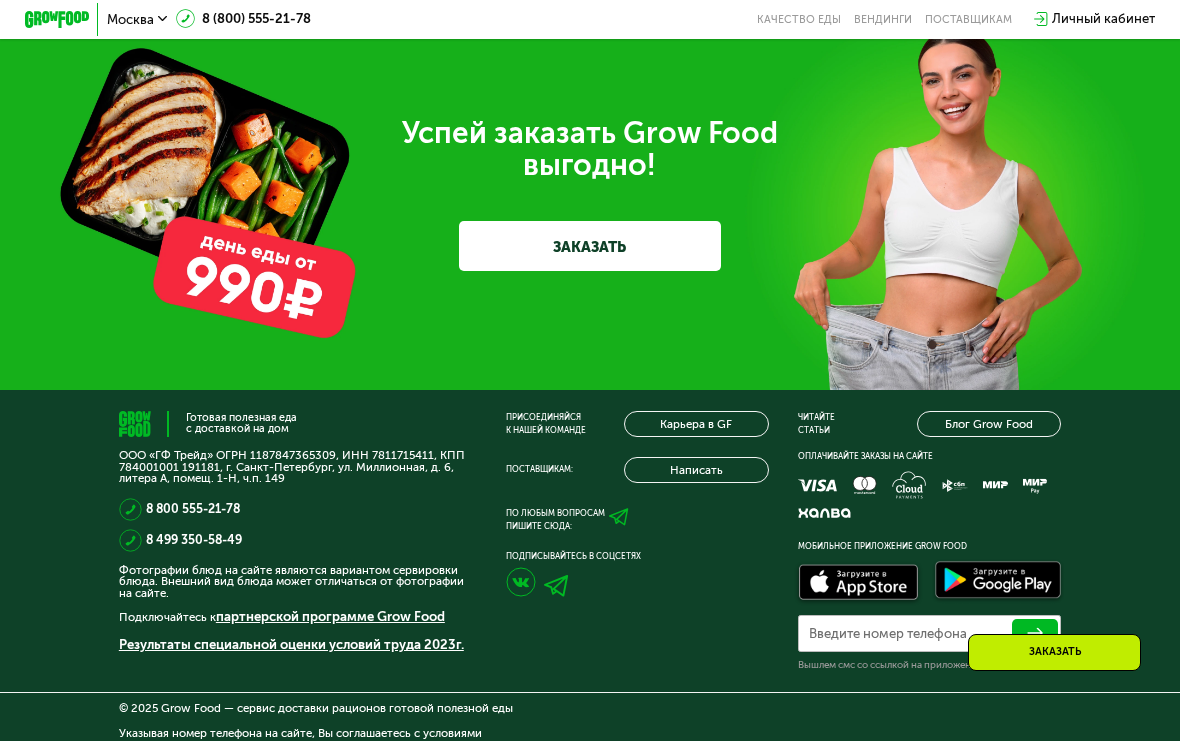 click on "Указывая номер телефона на сайте, Вы соглашаетесь с условиями публичной оферты , публичной оферты по акции , публичной оферты по подписке , публичной оферты по линейке "Breakfast" , правил использования контента , публичной оферты по "Семейному тарифу" , публичной оферты "Ищем героев" , программы лояльности и обработки персональных данных" at bounding box center (590, 757) 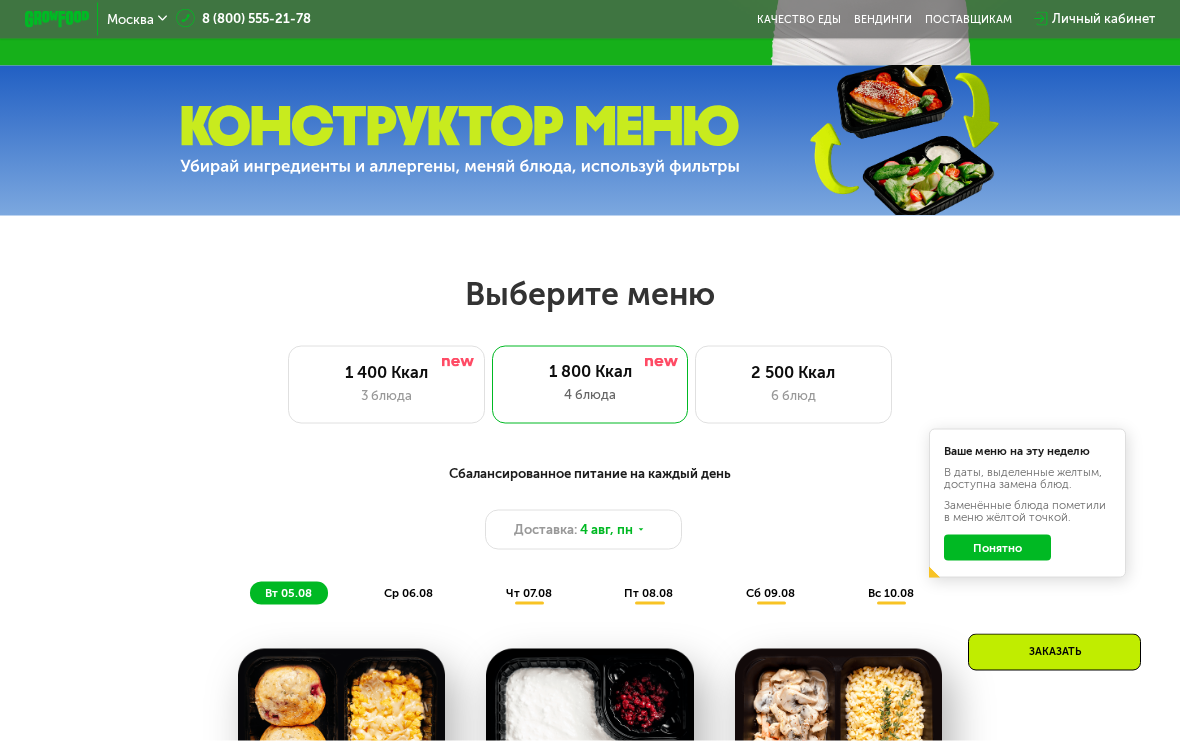 scroll, scrollTop: 486, scrollLeft: 0, axis: vertical 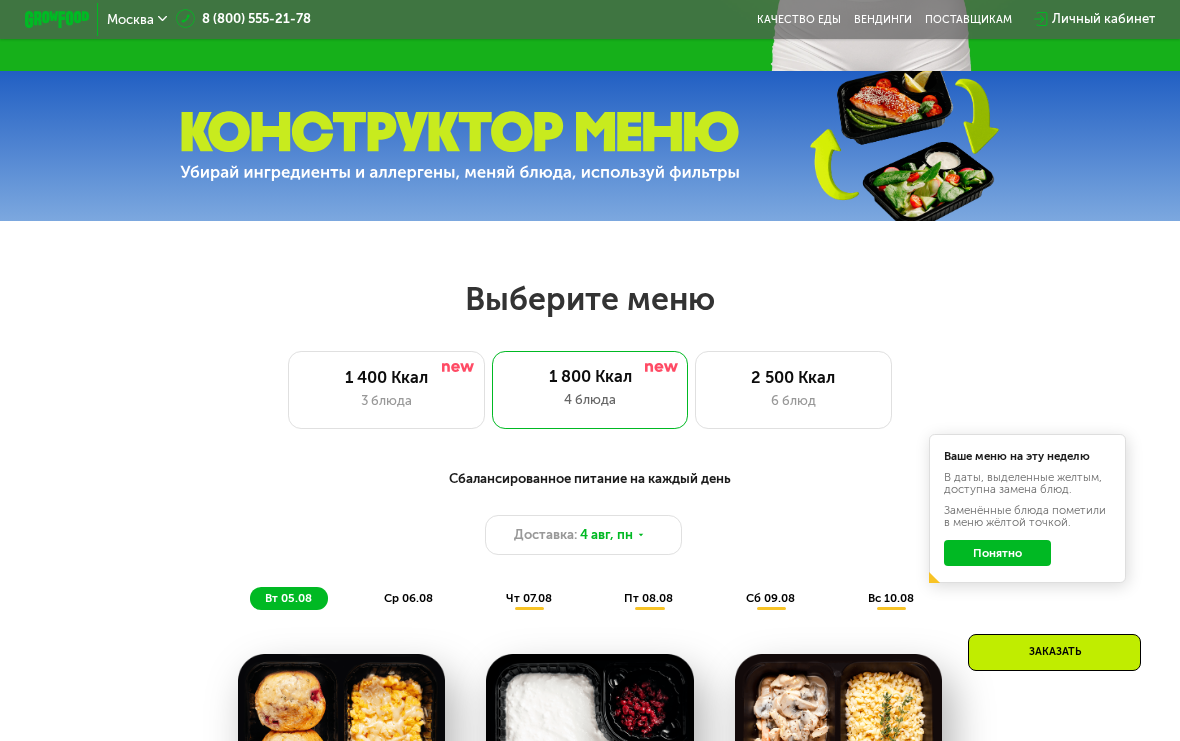 click on "Сбалансированное питание на каждый день Доставка: [DATE], пн вт [DATE] ср [DATE] чт [DATE] пт [DATE] сб [DATE] вс [DATE] Ваше меню на эту неделю В даты, выделенные желтым, доступна замена блюд. Заменённые блюда пометили в меню жёлтой точкой. Понятно Завтрак Скрэмбл и вишневые кексы 567 Ккал, 286 гр 2й завтрак Нежный крем с брусникой 268 Ккал, 300 гр Обед Фрикасе из курицы и булгур 407 Ккал, 310 гр Ужин Митлоф с пюре и горошком 485 Ккал, 356 гр Всего в вторник 1727 Ккал 116 Белки 73 Жиры 149 Углеводы Завтрак Ленивые вареники с тыквой 281 Ккал, 212 гр 2й завтрак Шаверма с курицей 480 Ккал, 210 гр Обед Ужин 1742 109" at bounding box center (590, 847) 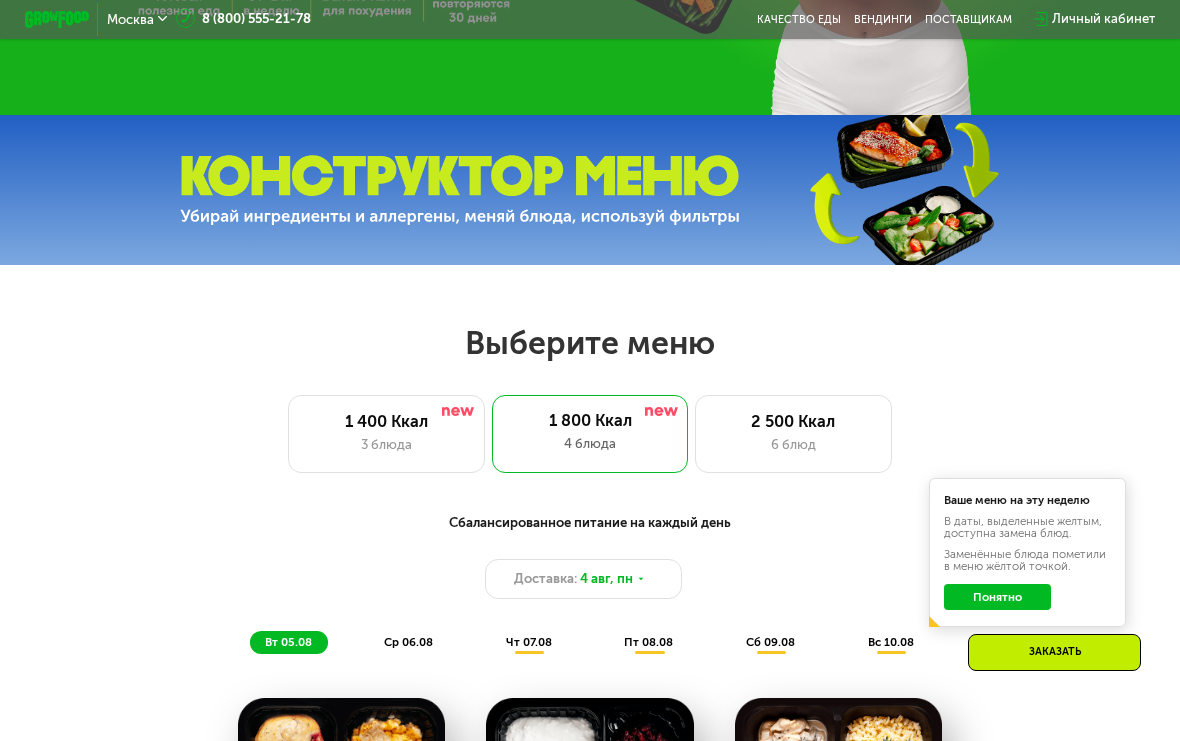 scroll, scrollTop: 439, scrollLeft: 0, axis: vertical 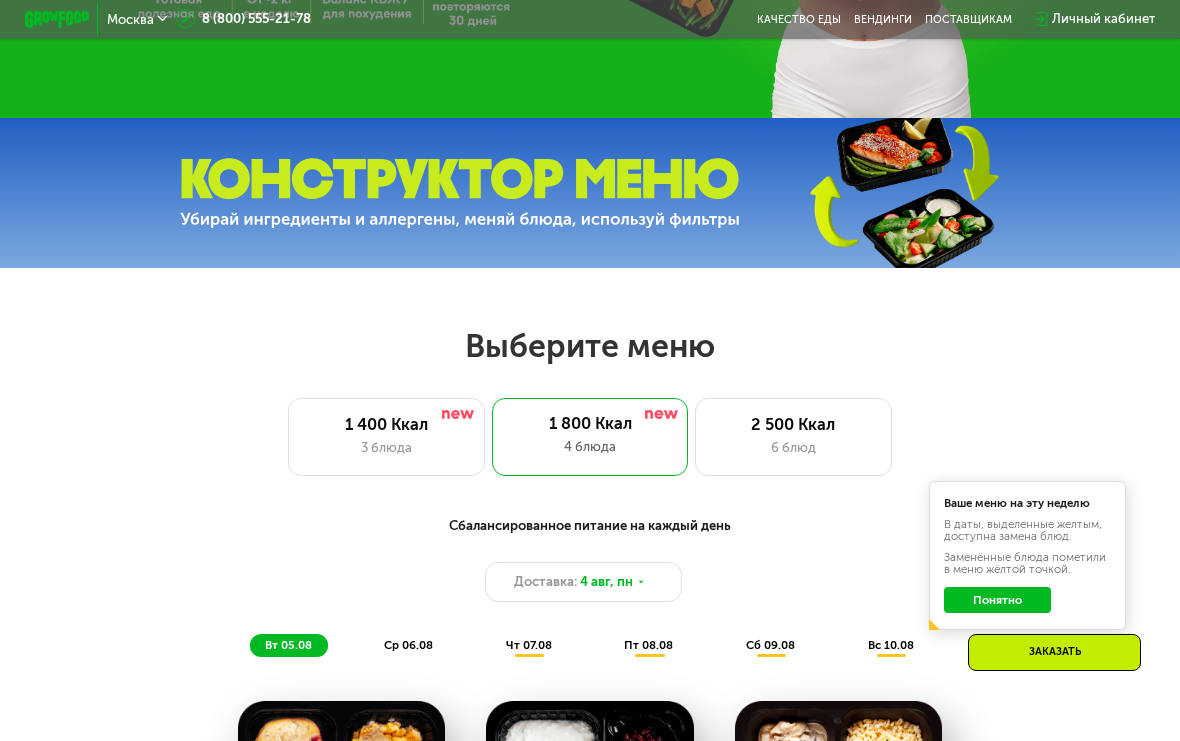 click on "1 400 Ккал" at bounding box center [387, 425] 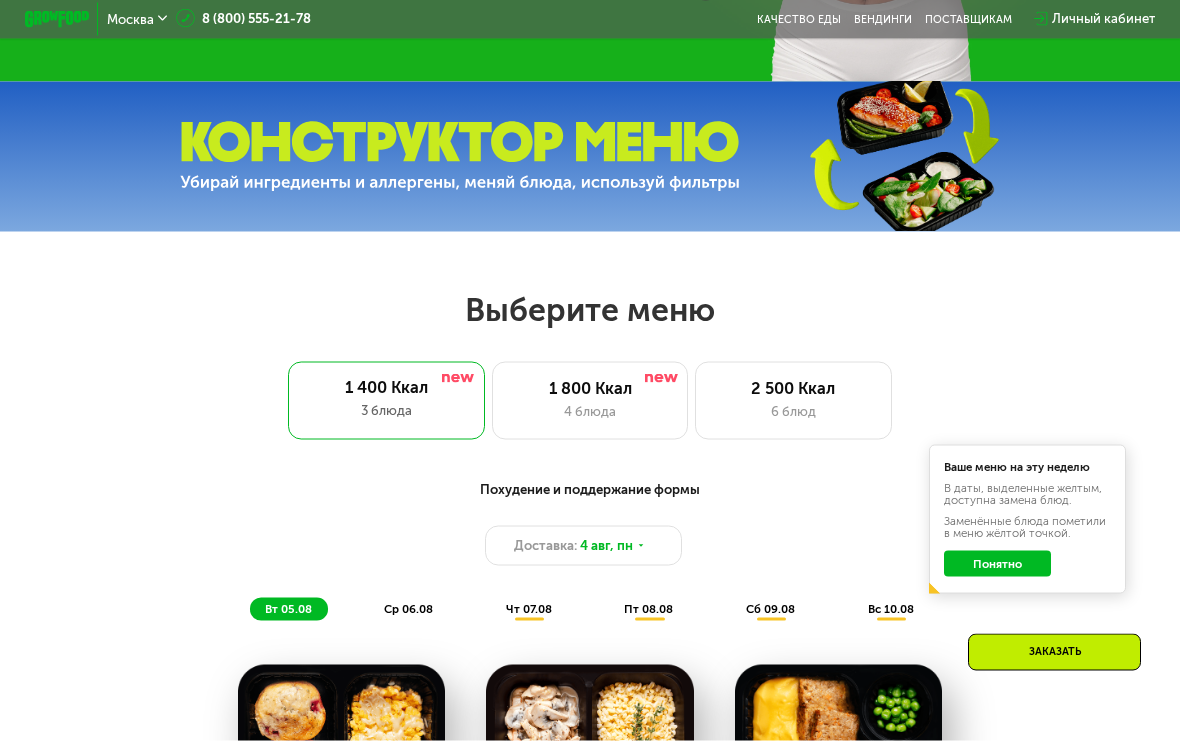 scroll, scrollTop: 446, scrollLeft: 0, axis: vertical 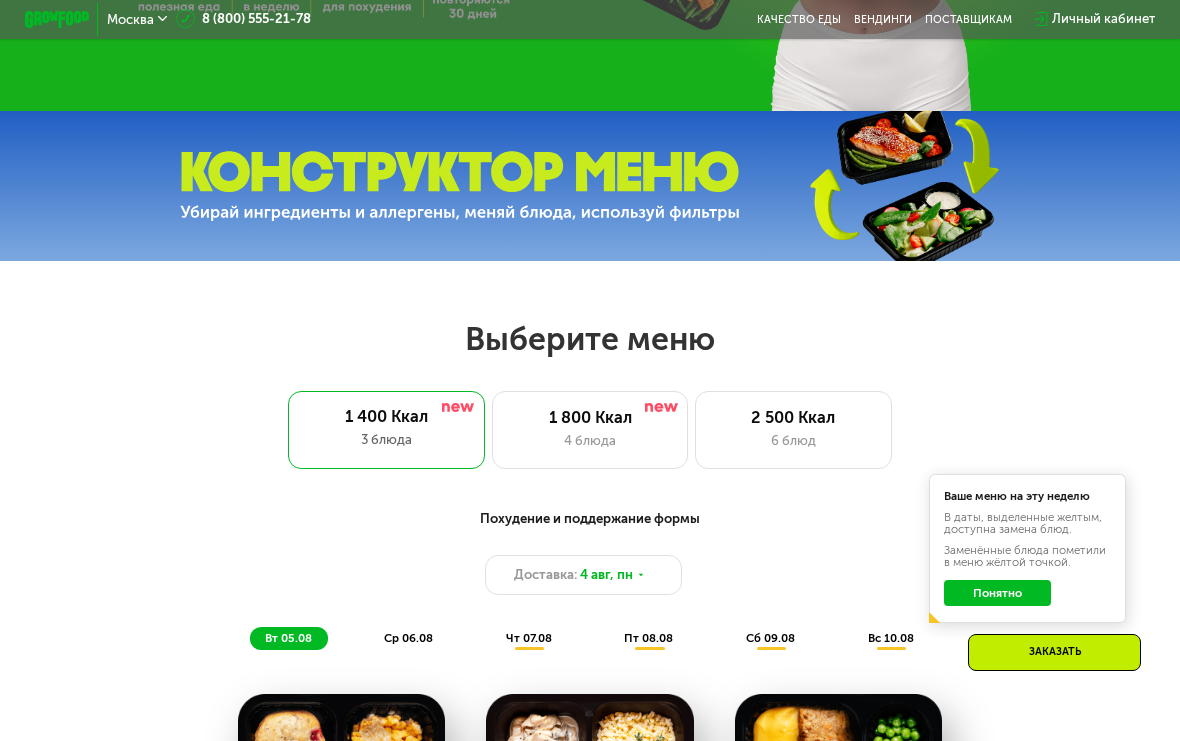 click on "4 блюда" at bounding box center [590, 441] 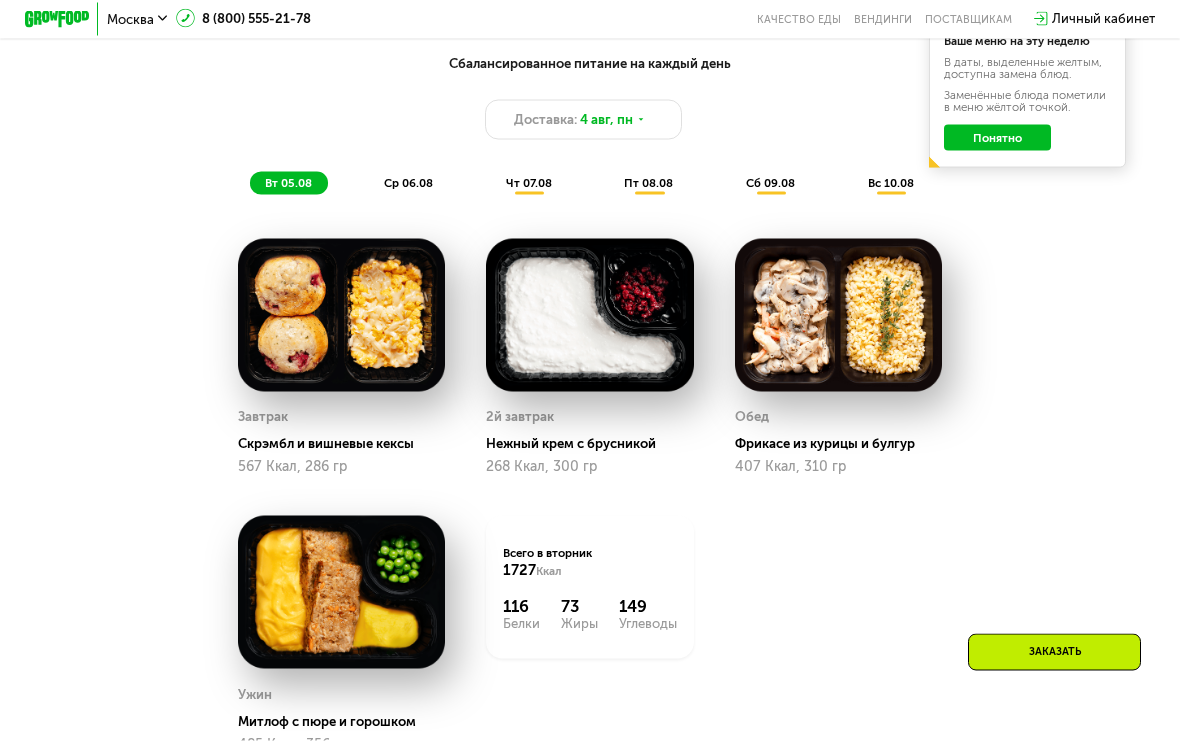 scroll, scrollTop: 904, scrollLeft: 0, axis: vertical 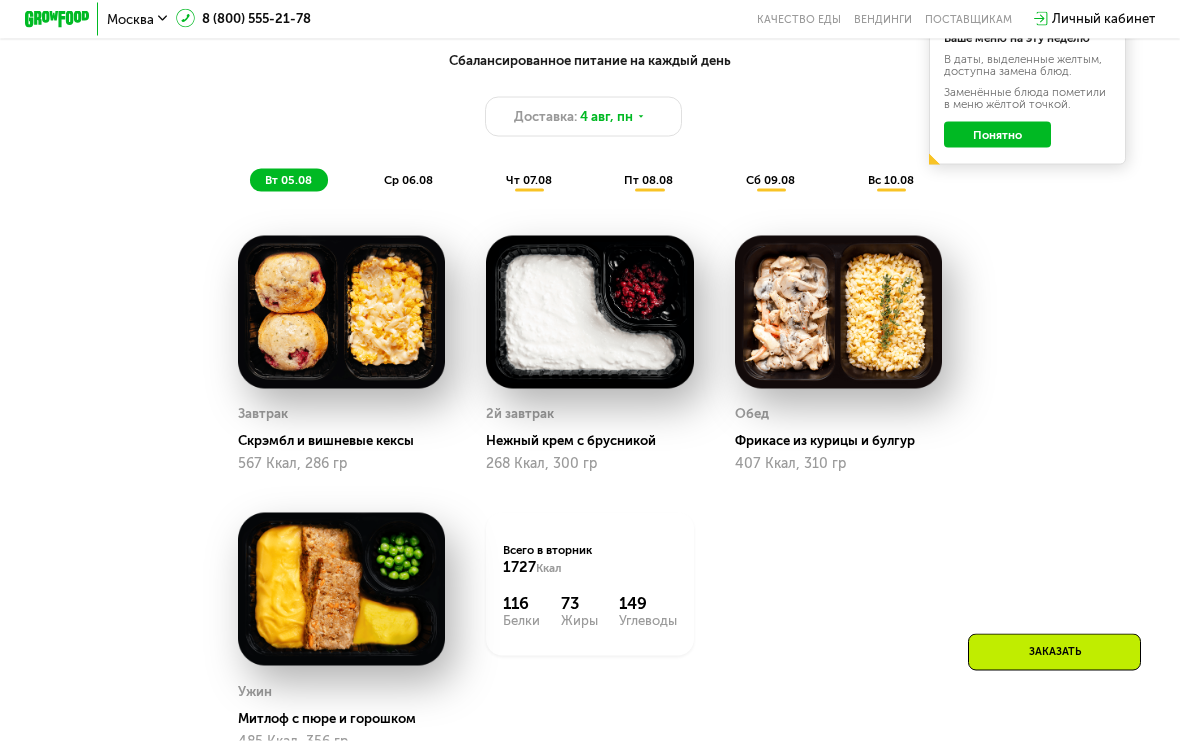 click on "ср 06.08" 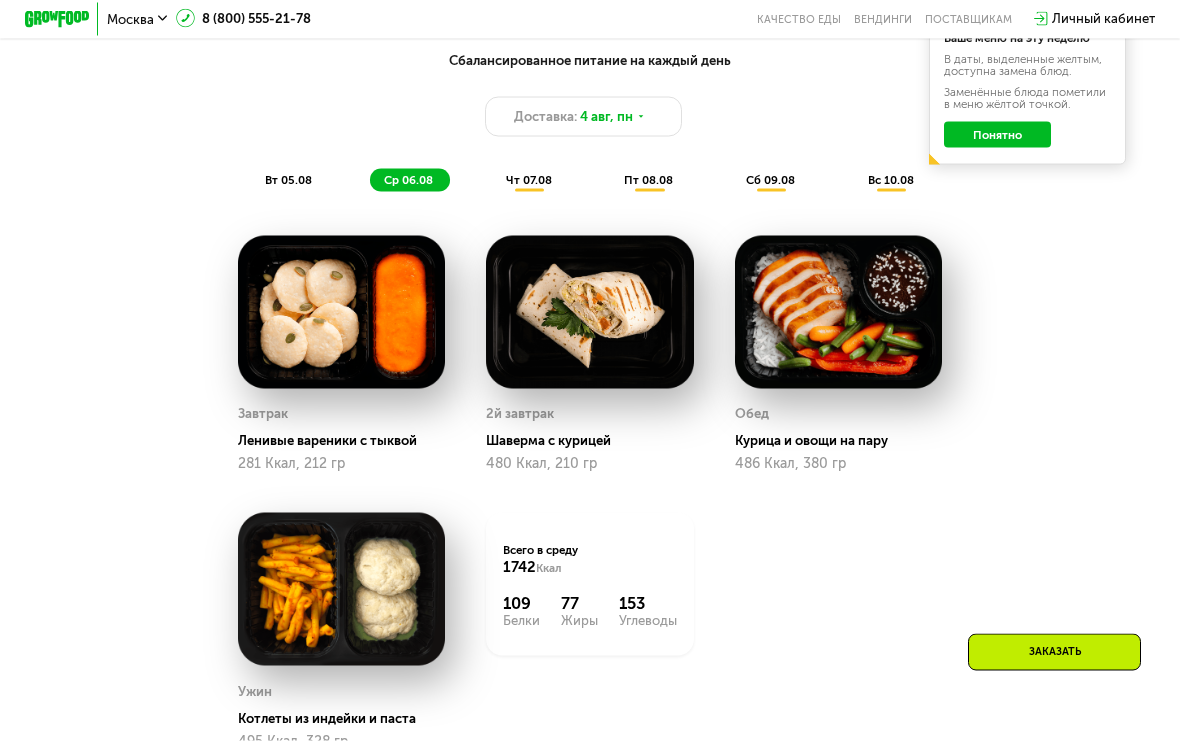 scroll, scrollTop: 905, scrollLeft: 0, axis: vertical 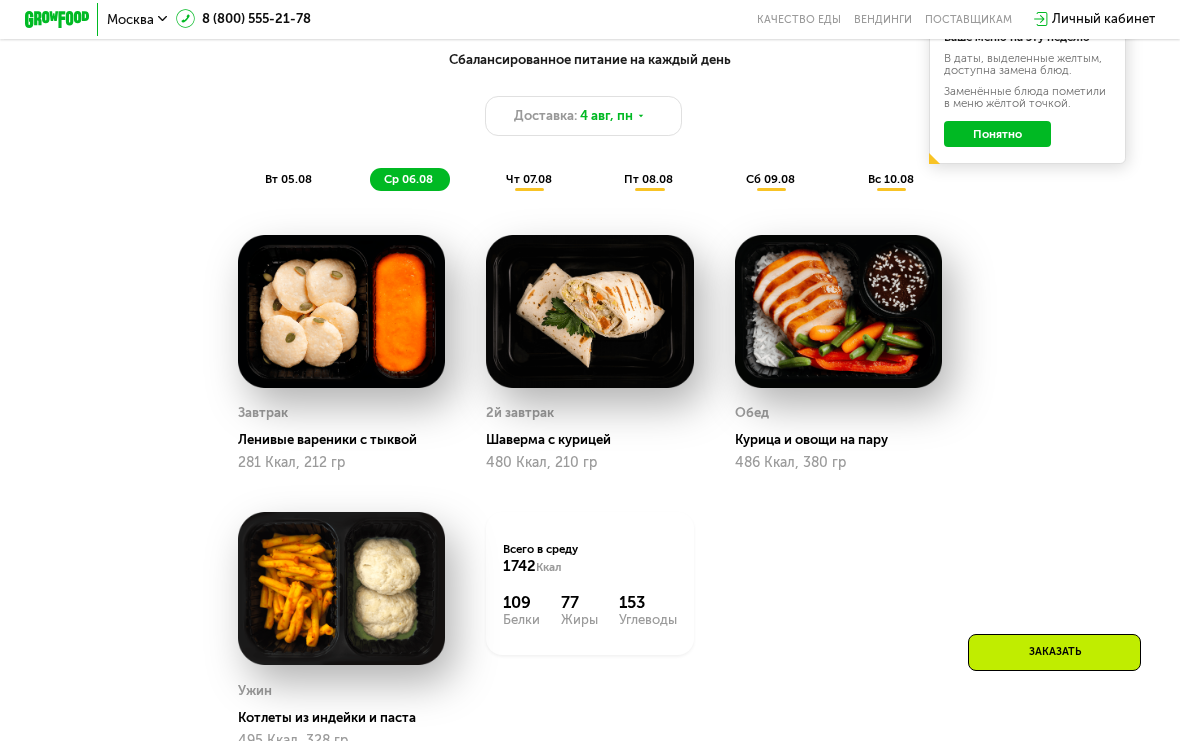 click on "вт 05.08" 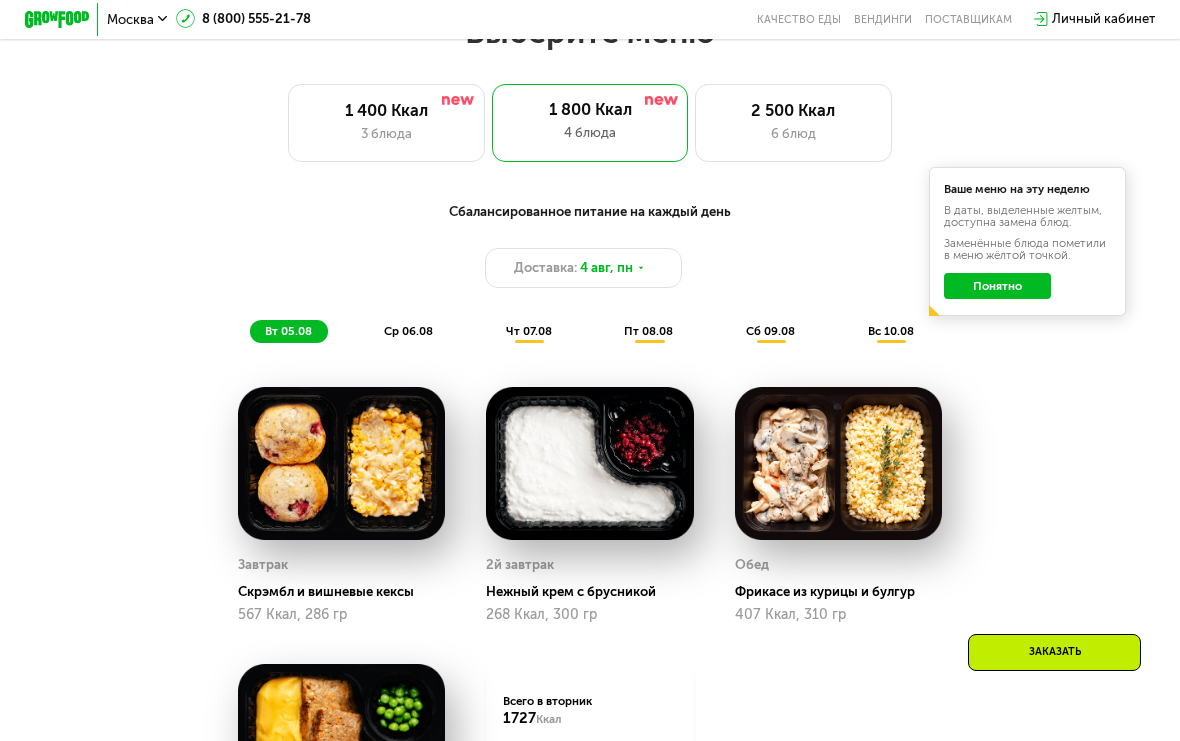 scroll, scrollTop: 739, scrollLeft: 0, axis: vertical 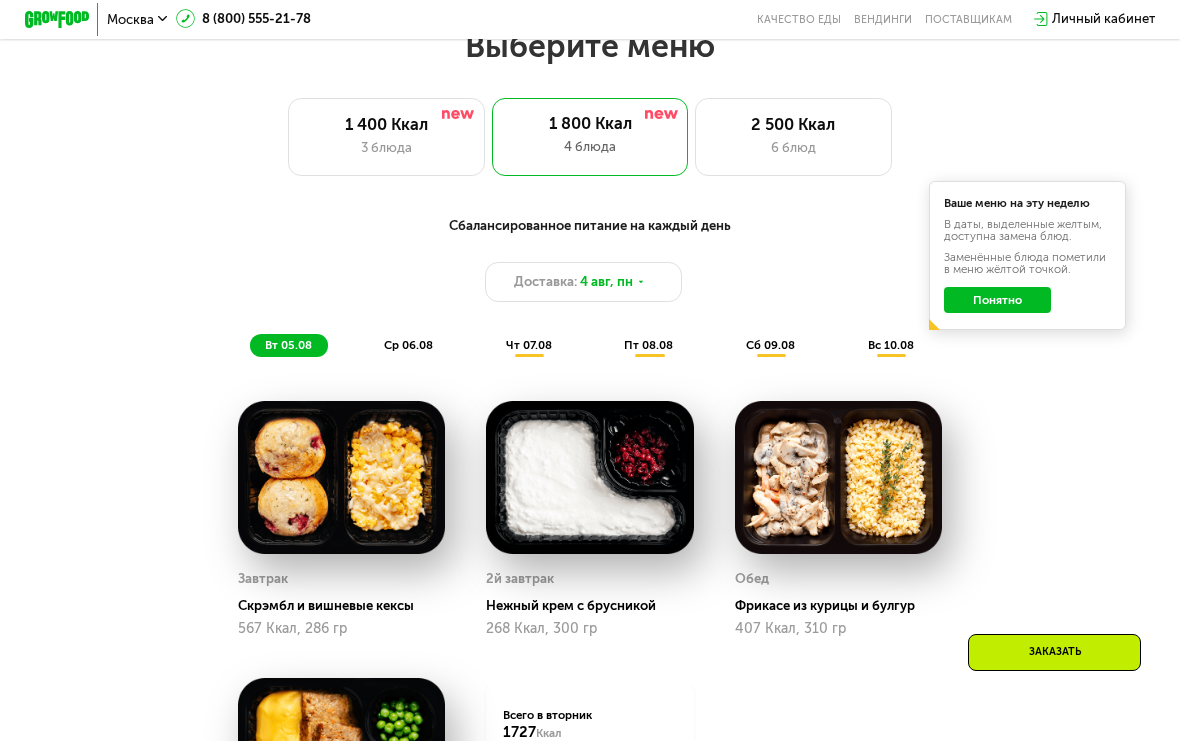click on "Доставка:" at bounding box center (545, 282) 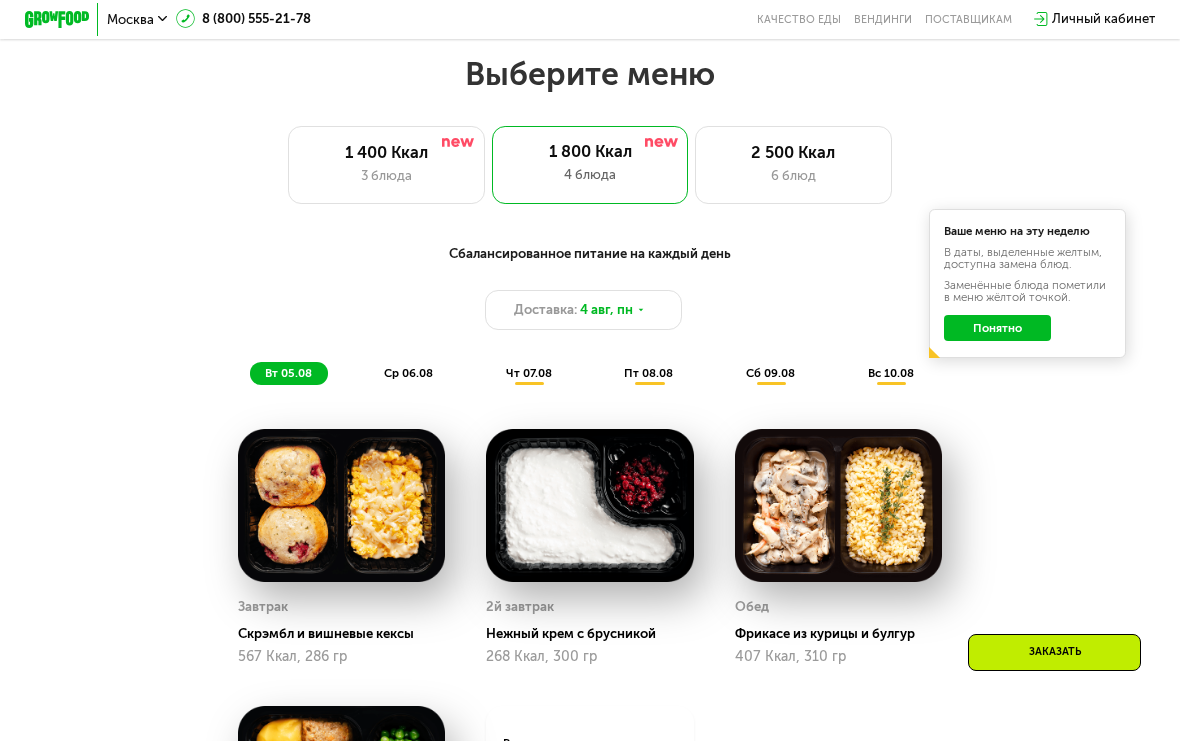 scroll, scrollTop: 702, scrollLeft: 0, axis: vertical 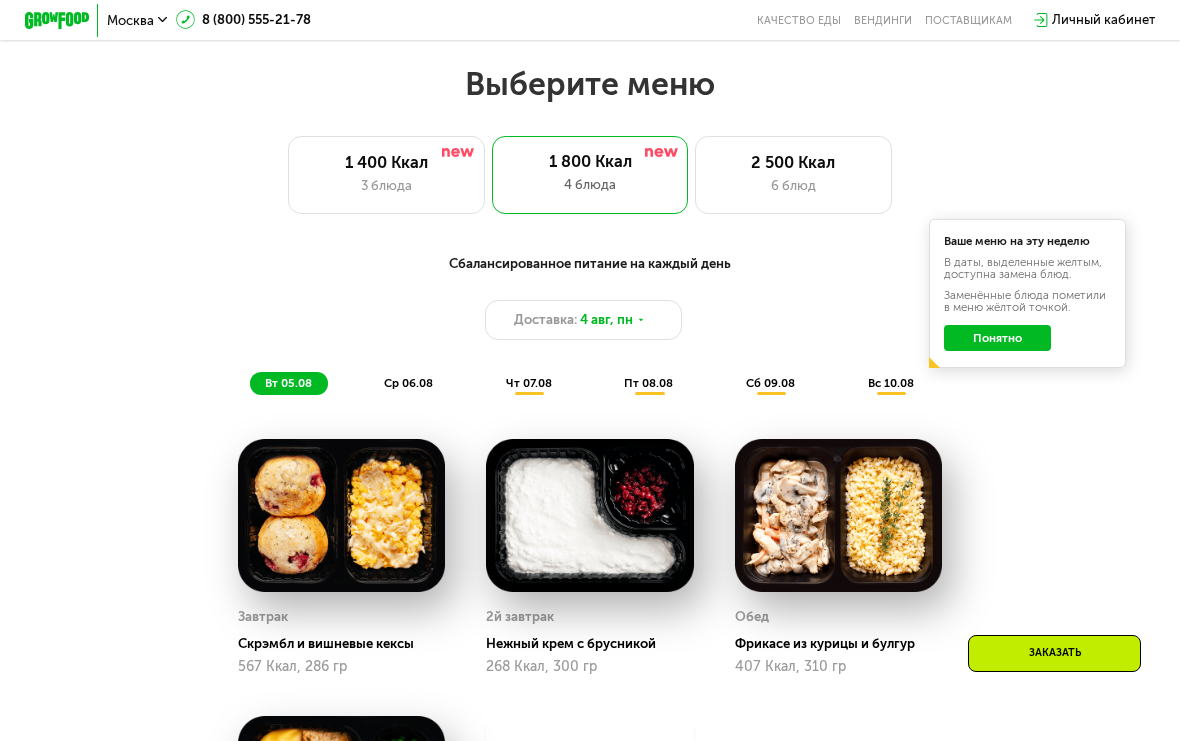 click on "Заменённые блюда пометили в меню жёлтой точкой." 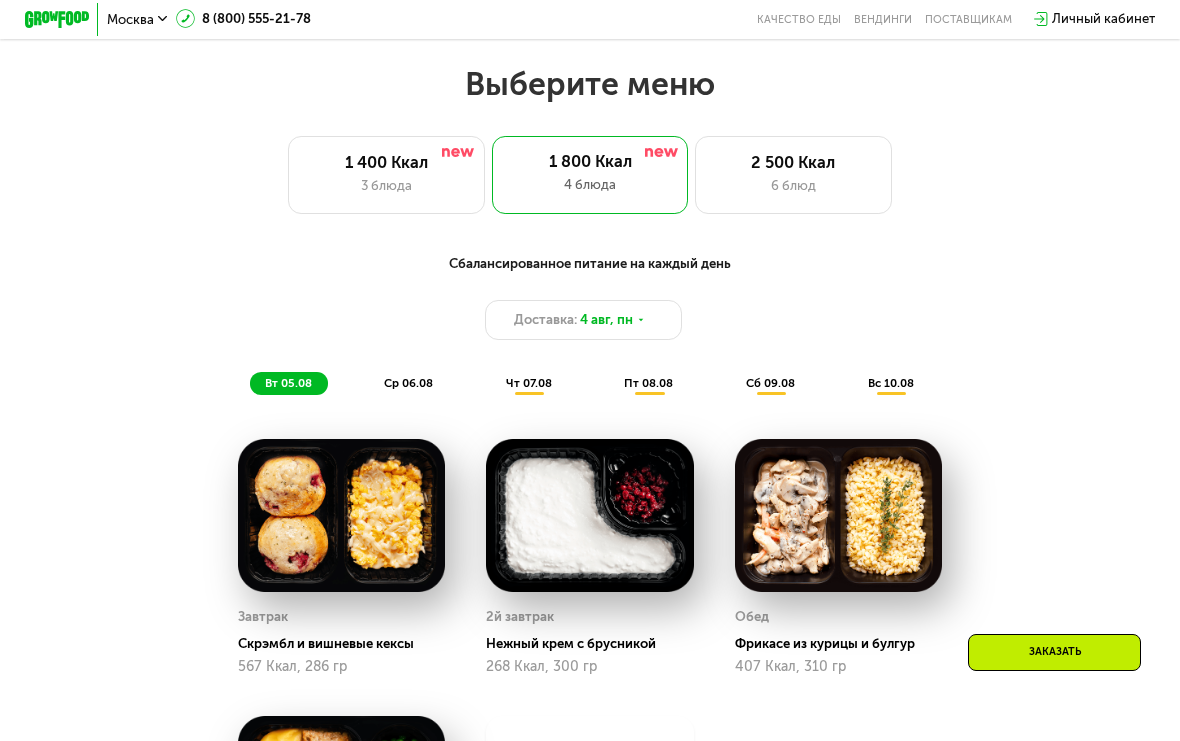 click on "Понятно" 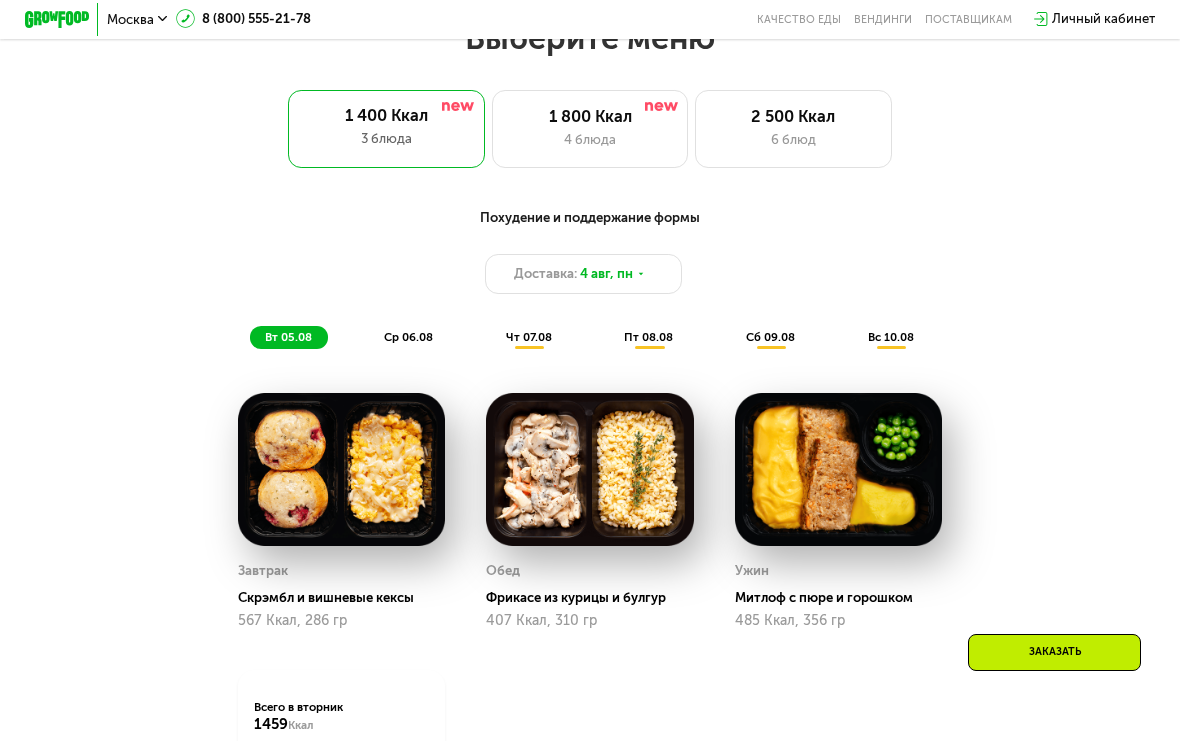 scroll, scrollTop: 695, scrollLeft: 0, axis: vertical 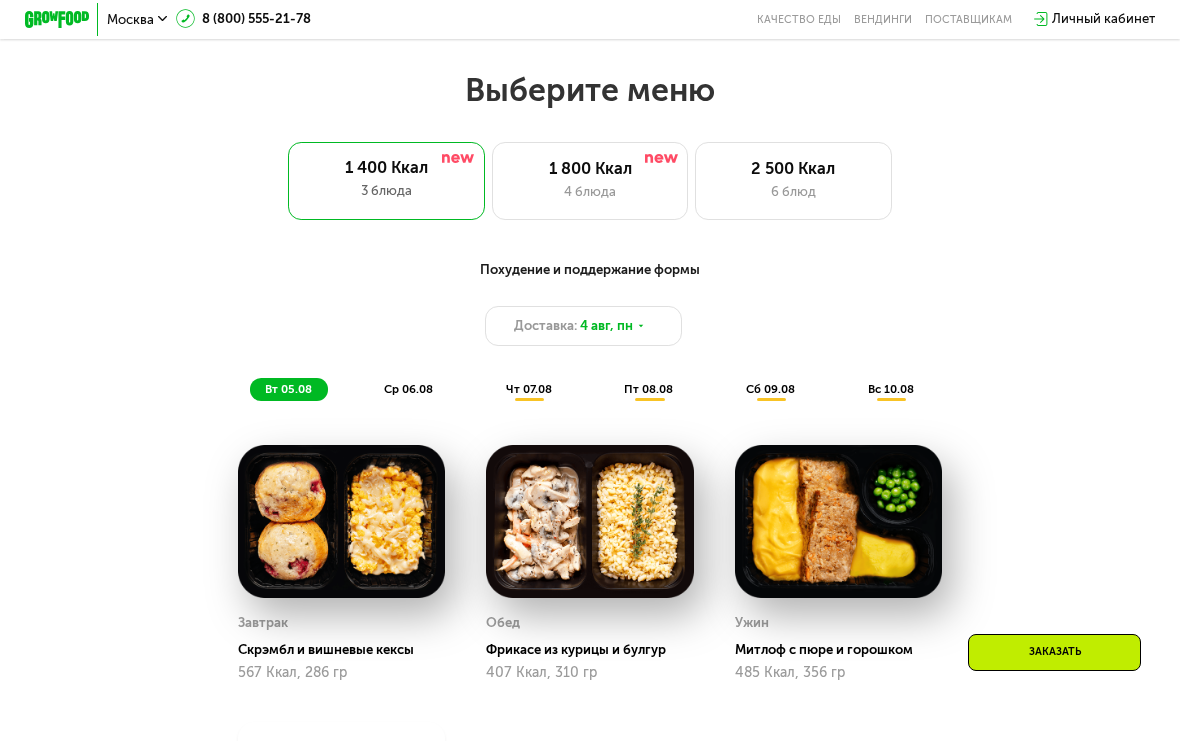 click on "1 800 Ккал 4 блюда" 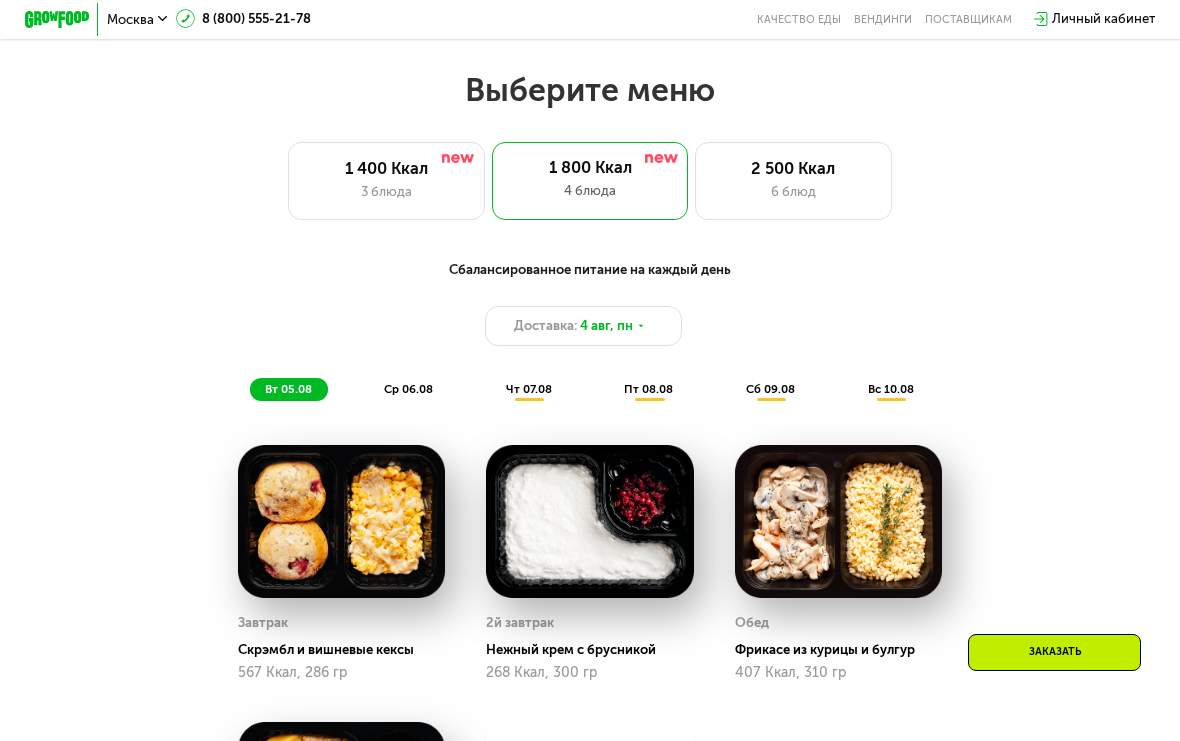 click on "Доставка: 4 авг, пн" at bounding box center (590, 325) 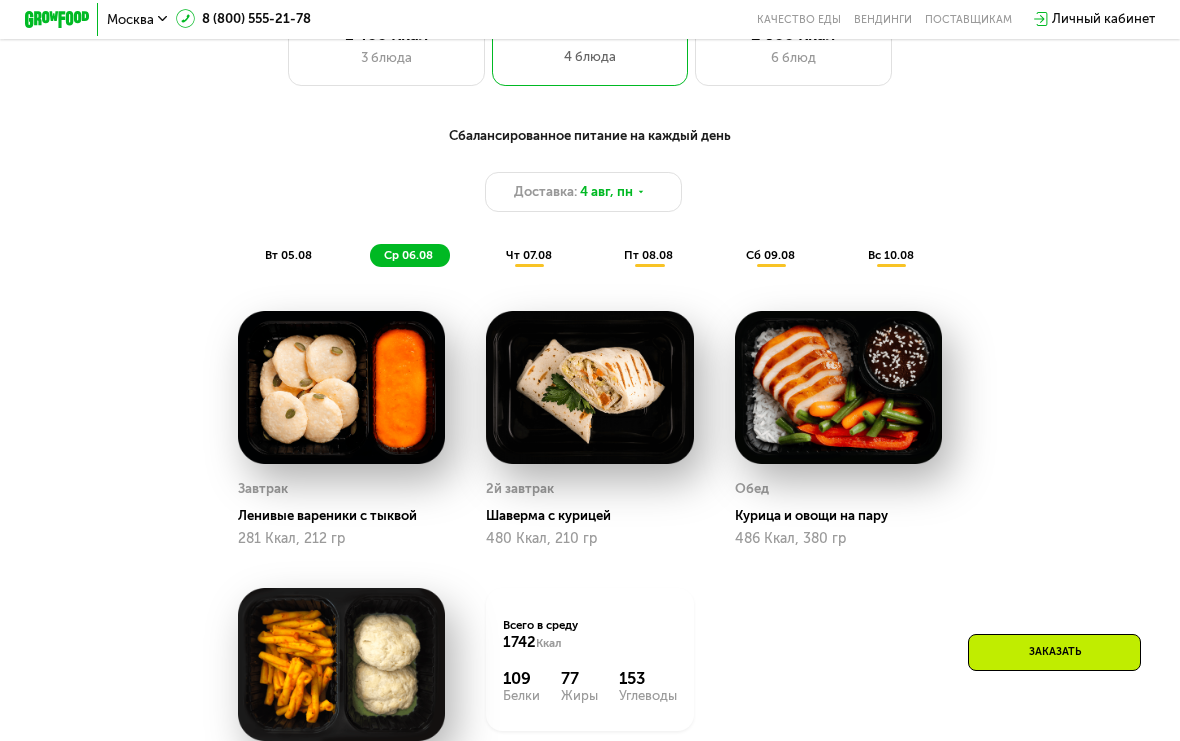 scroll, scrollTop: 834, scrollLeft: 0, axis: vertical 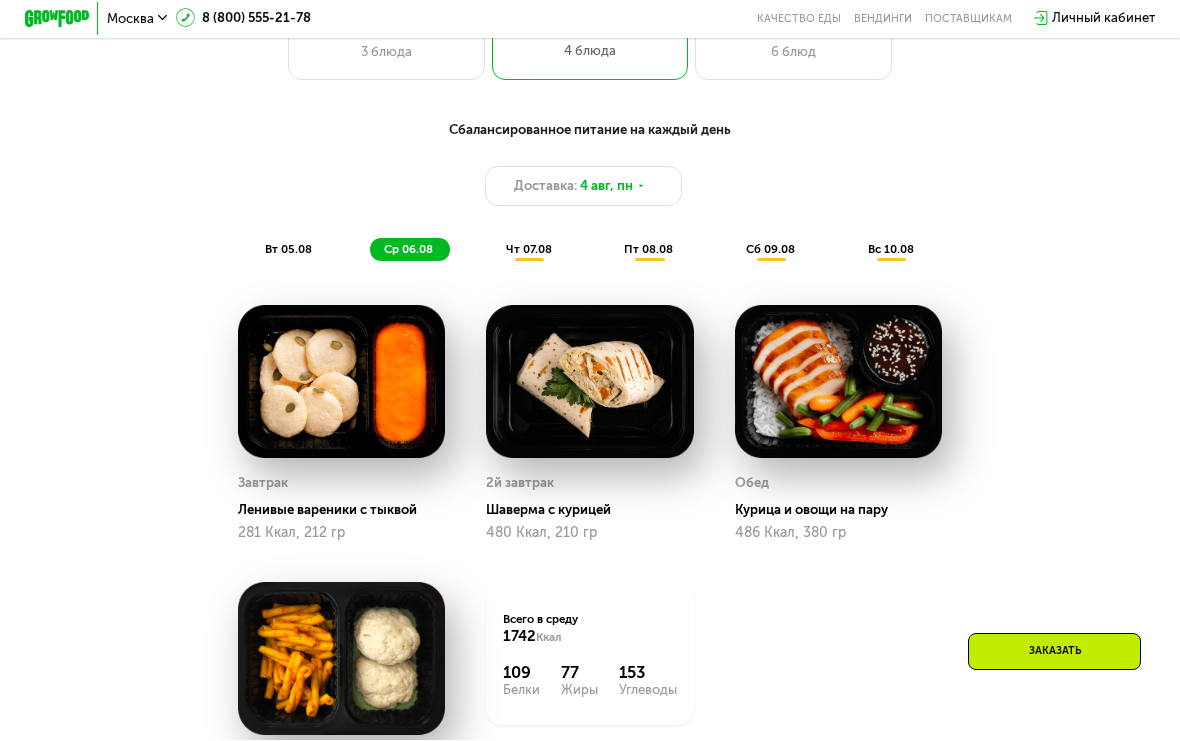 click on "чт 07.08" 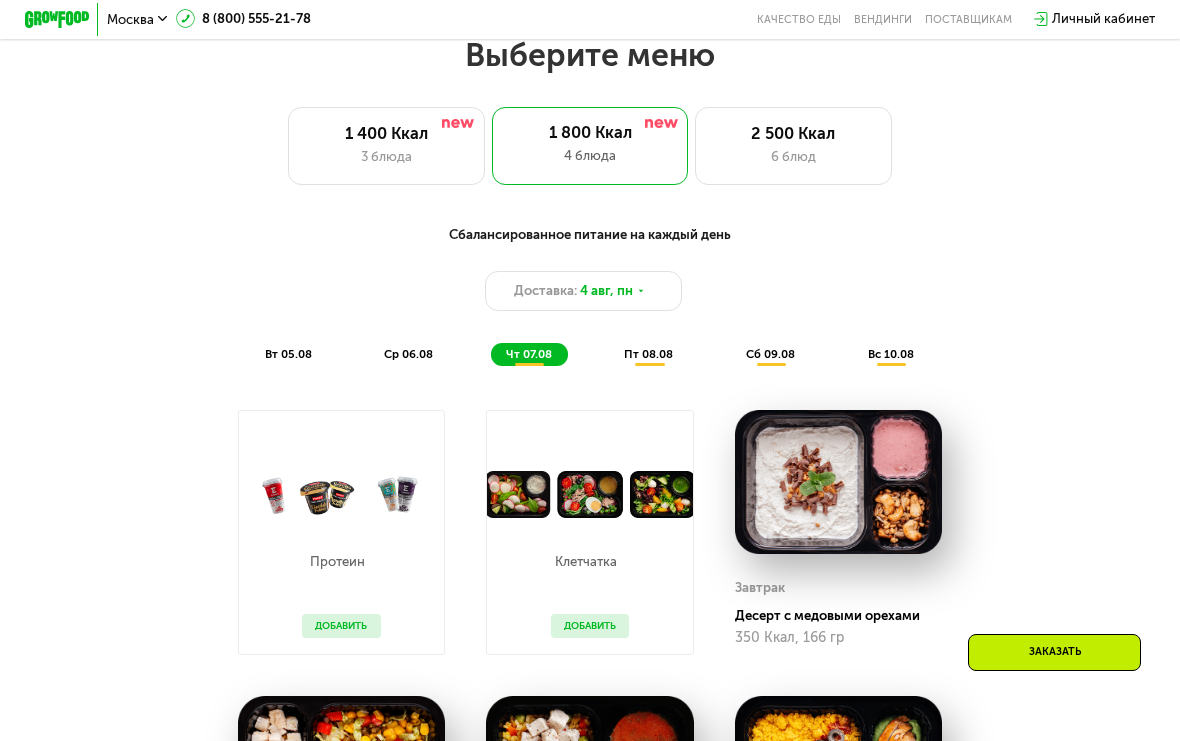 scroll, scrollTop: 723, scrollLeft: 0, axis: vertical 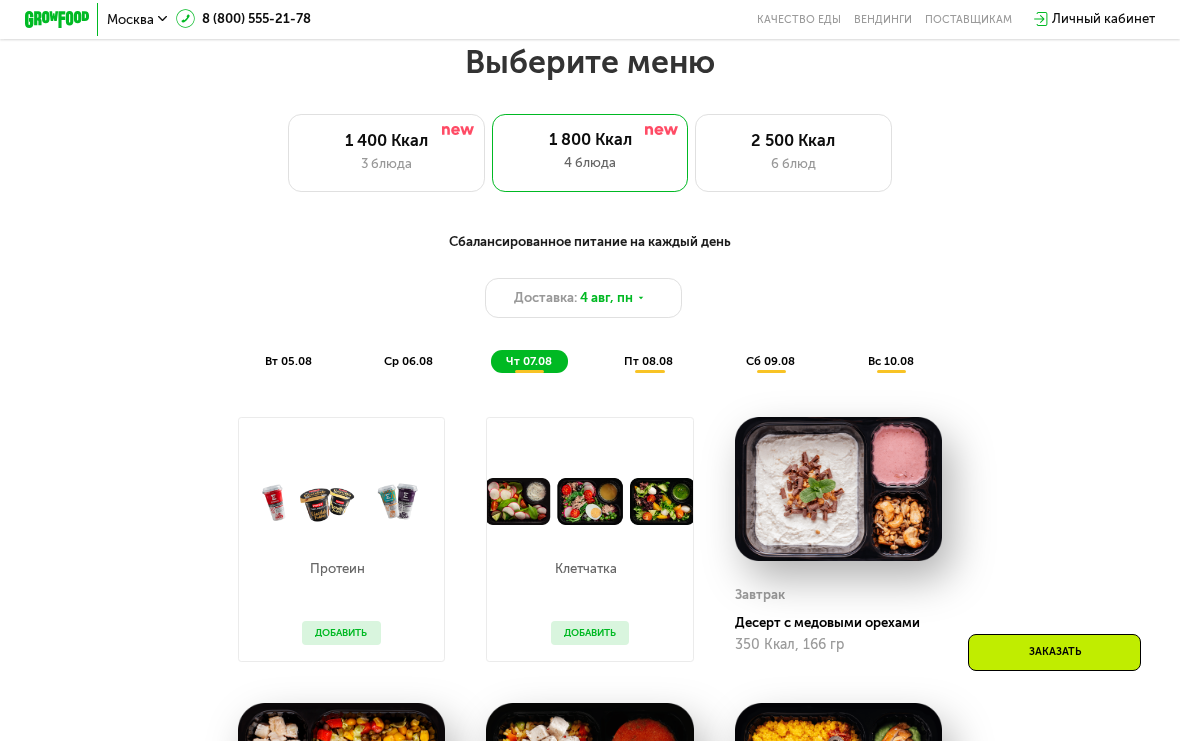 click on "пт 08.08" at bounding box center [648, 361] 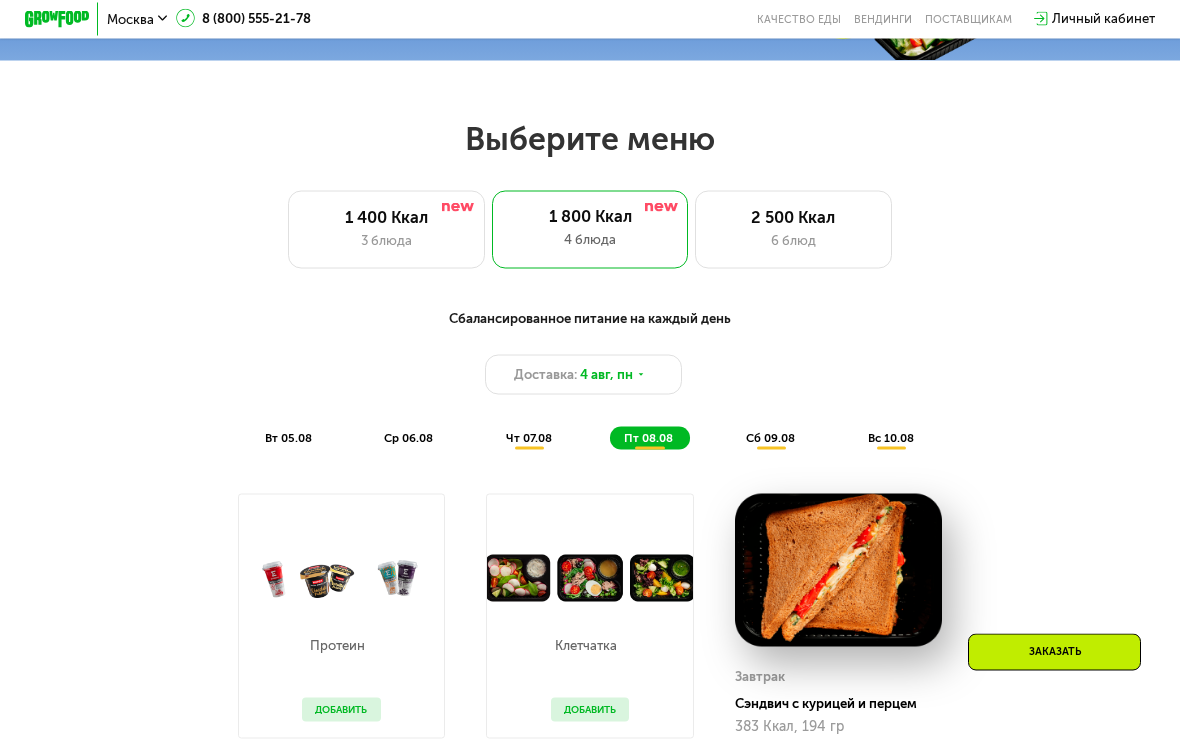 scroll, scrollTop: 647, scrollLeft: 0, axis: vertical 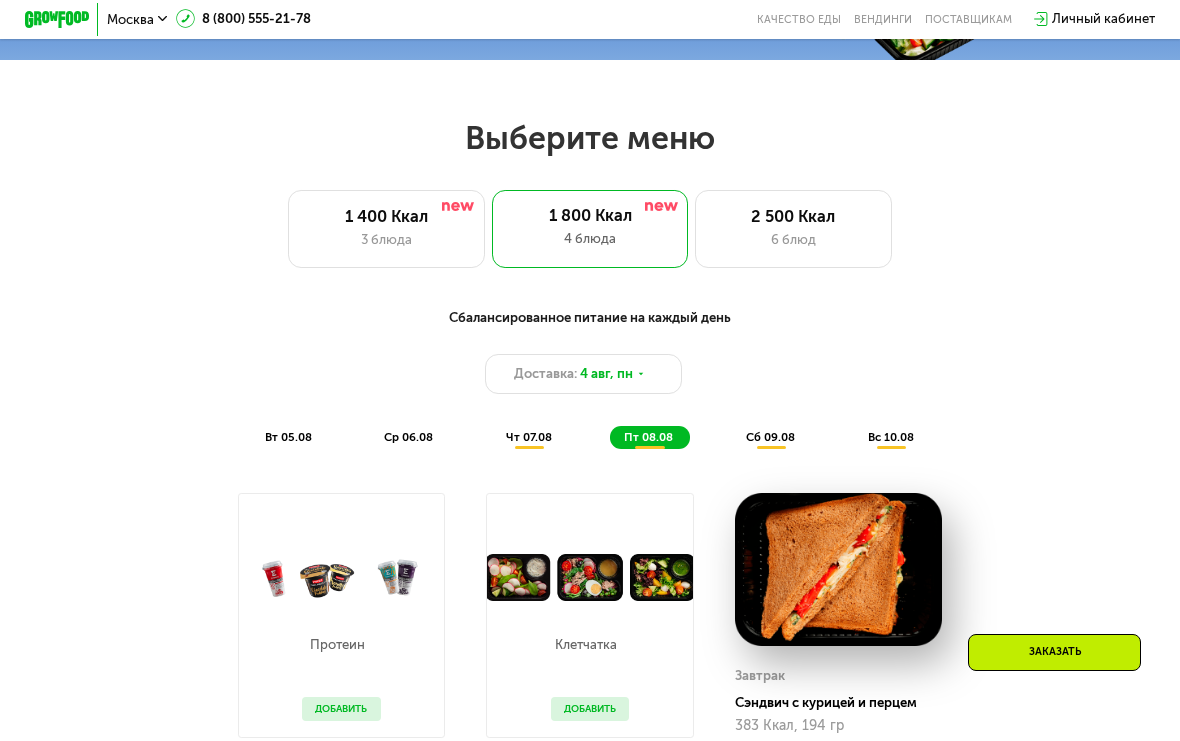 click on "сб 09.08" at bounding box center [770, 437] 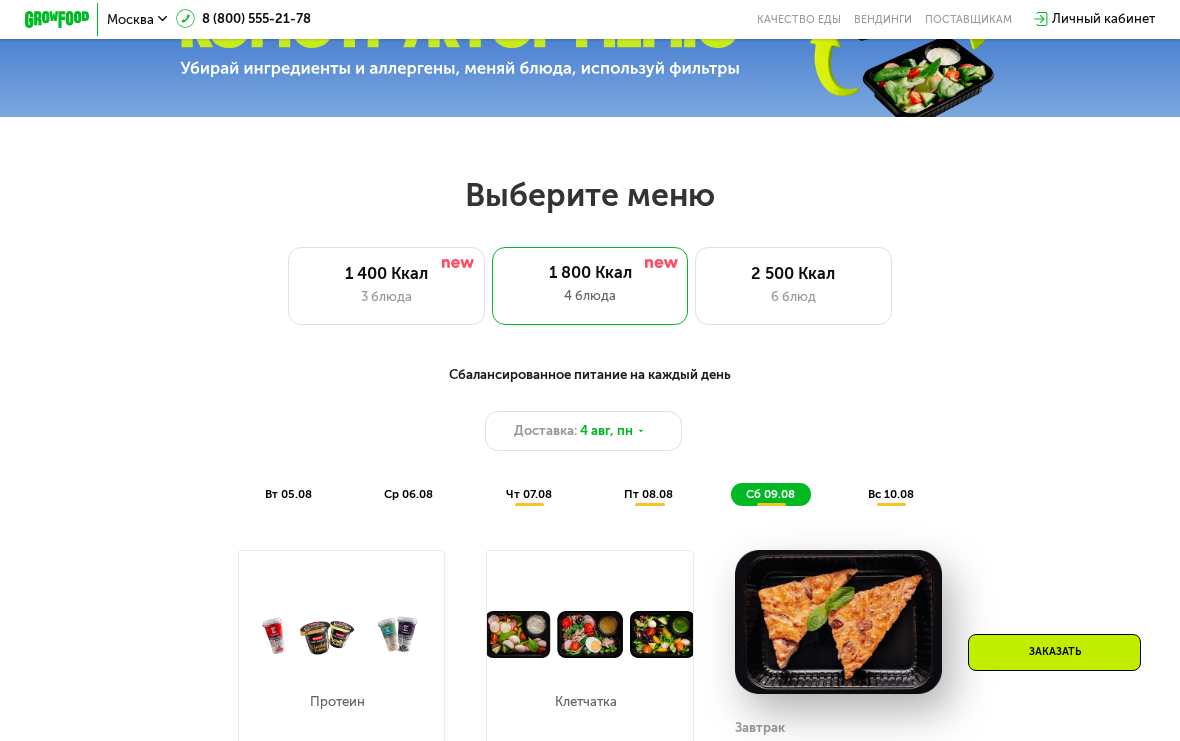 scroll, scrollTop: 582, scrollLeft: 0, axis: vertical 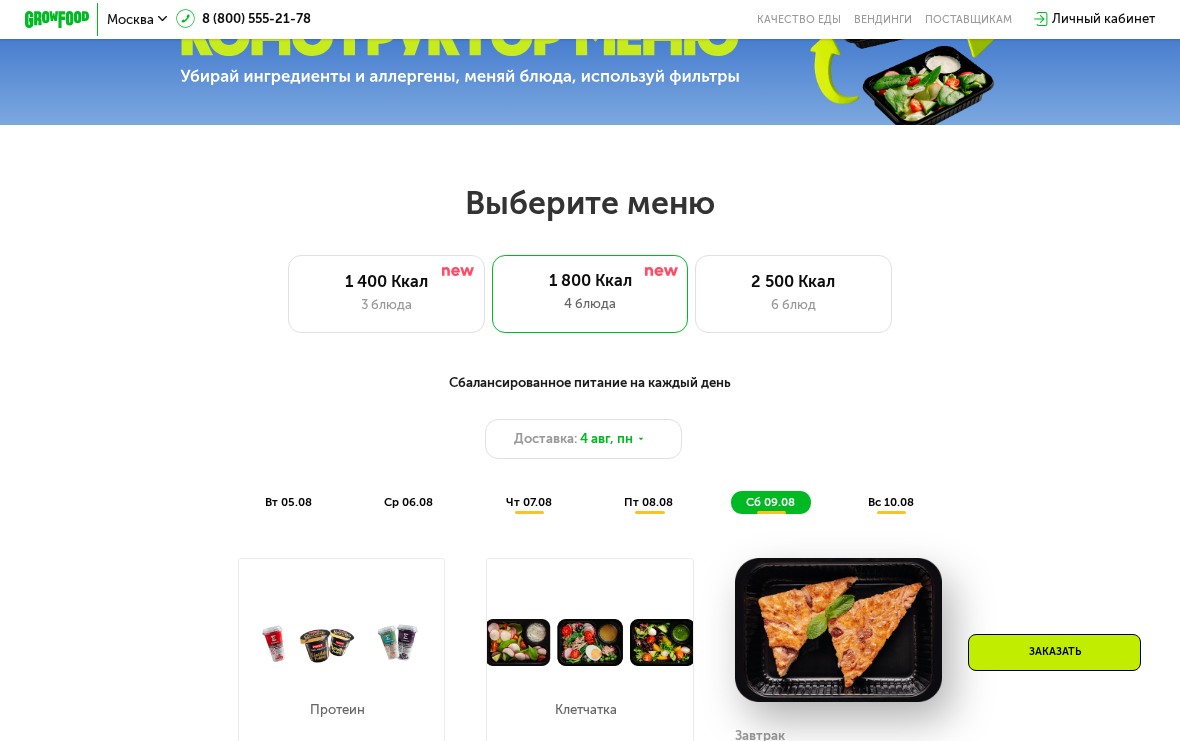 click on "вс 10.08" 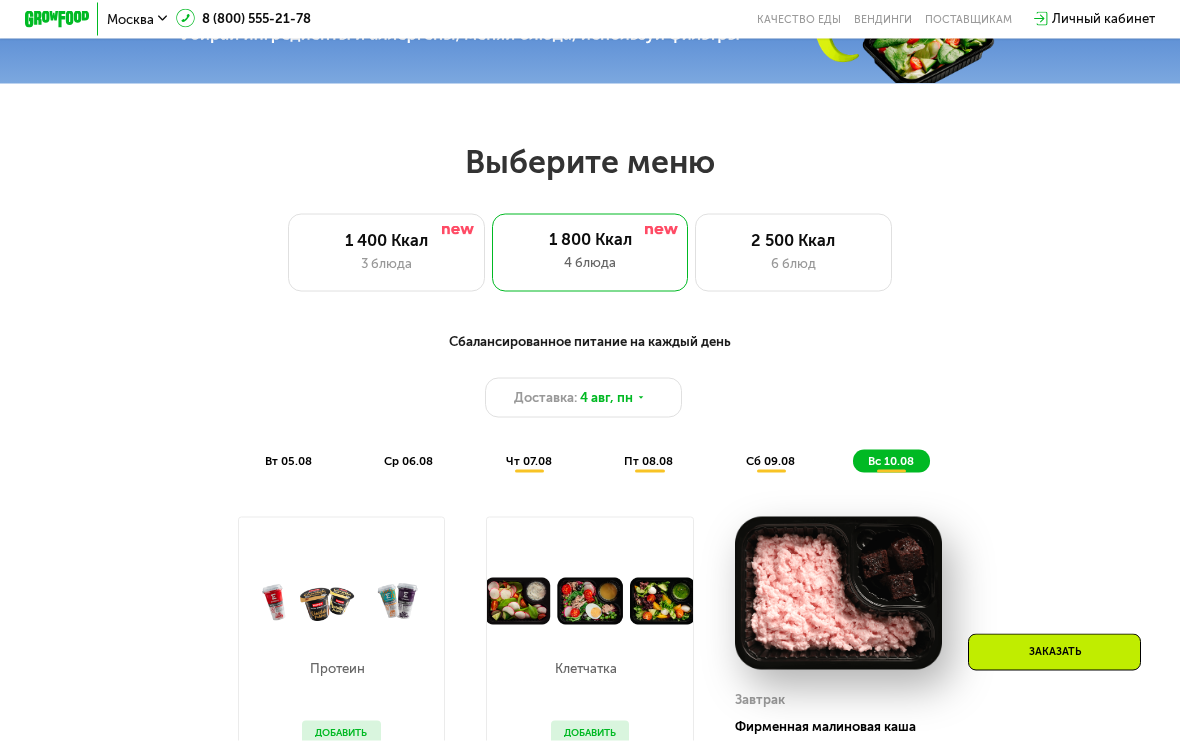 scroll, scrollTop: 625, scrollLeft: 0, axis: vertical 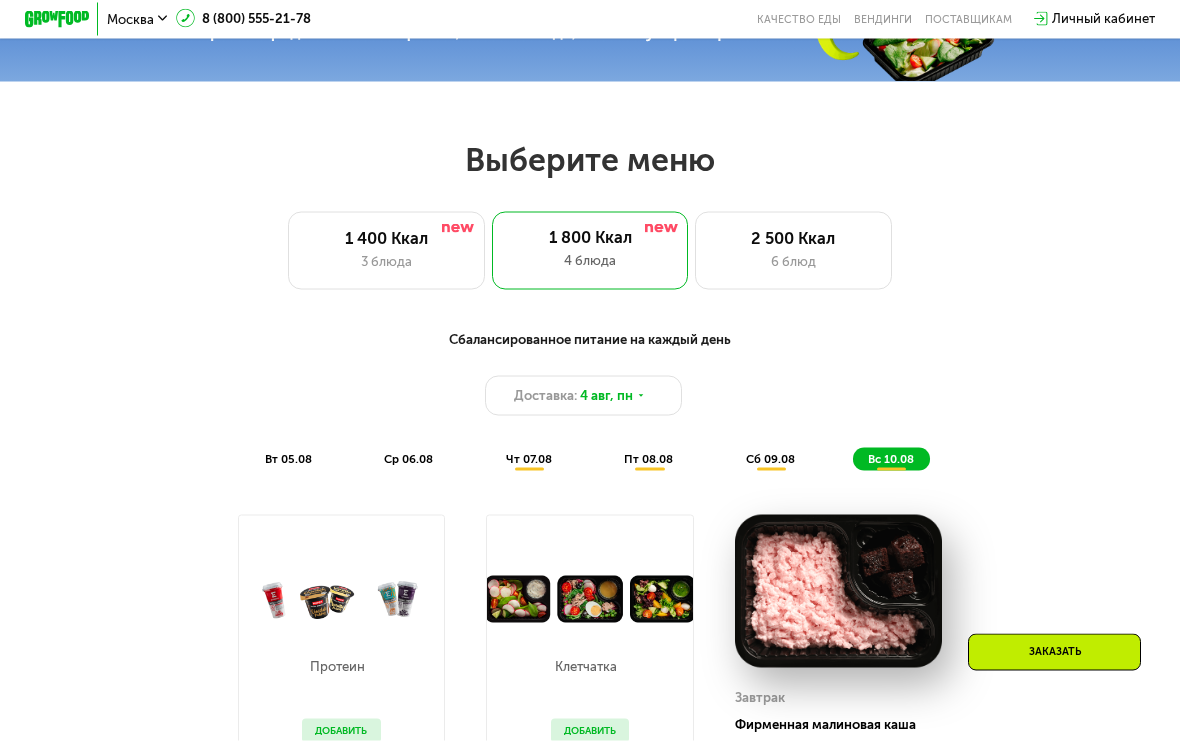 click on "чт 07.08" at bounding box center [529, 459] 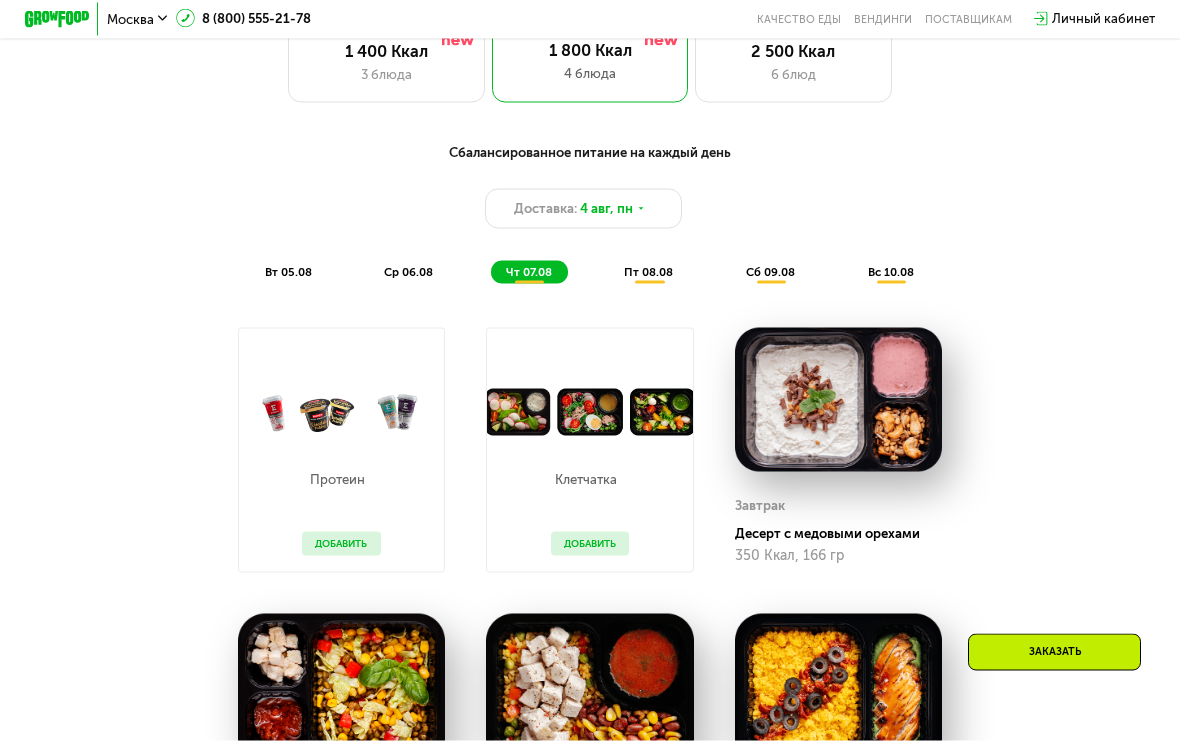 scroll, scrollTop: 862, scrollLeft: 0, axis: vertical 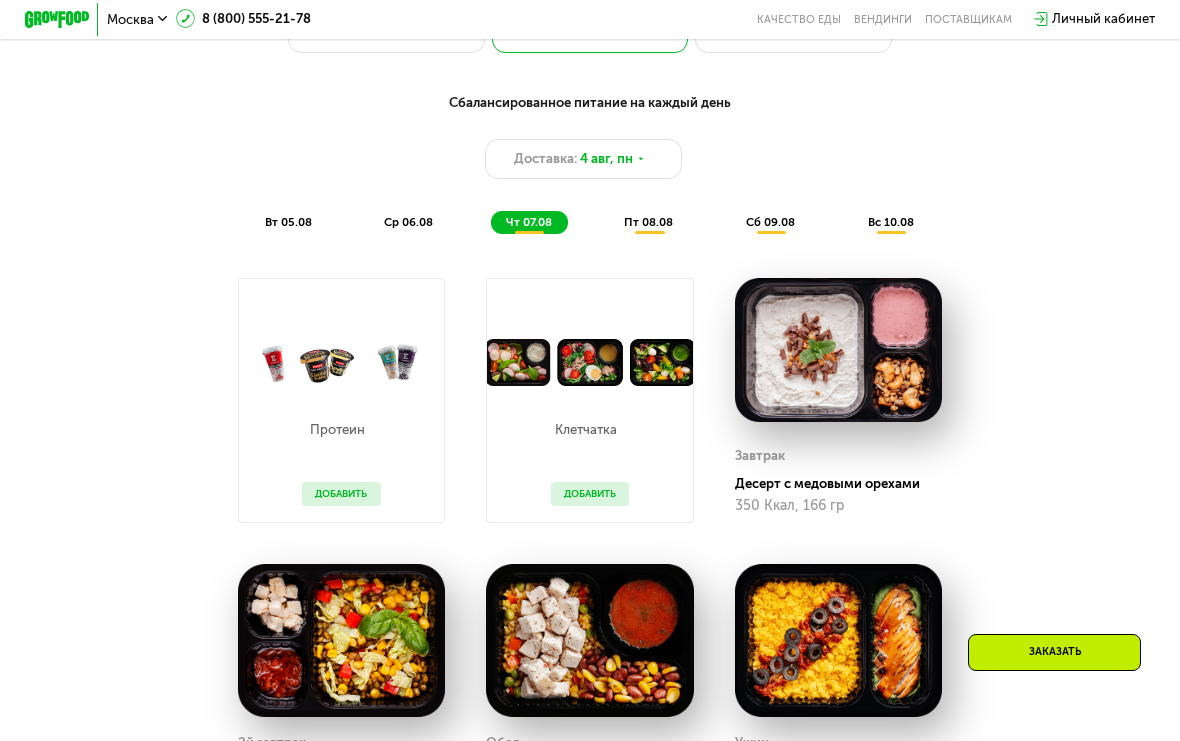 click on "Протеин  Добавить" at bounding box center (341, 454) 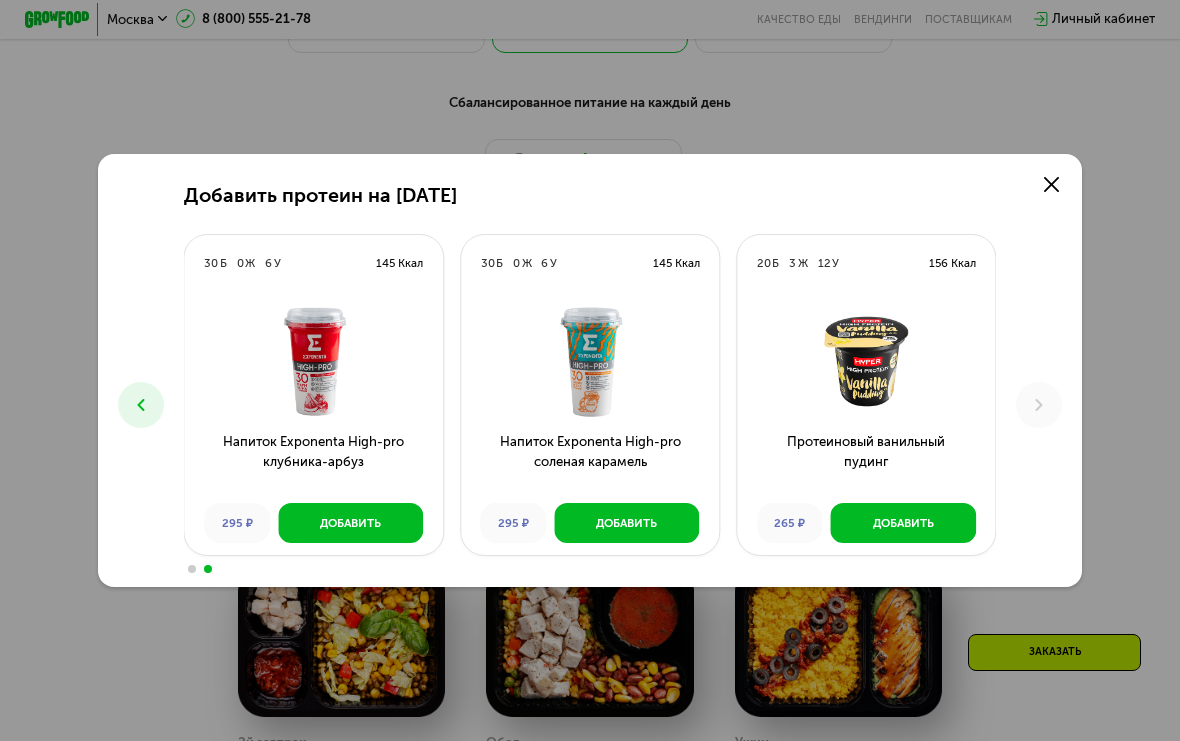 click at bounding box center [1051, 184] 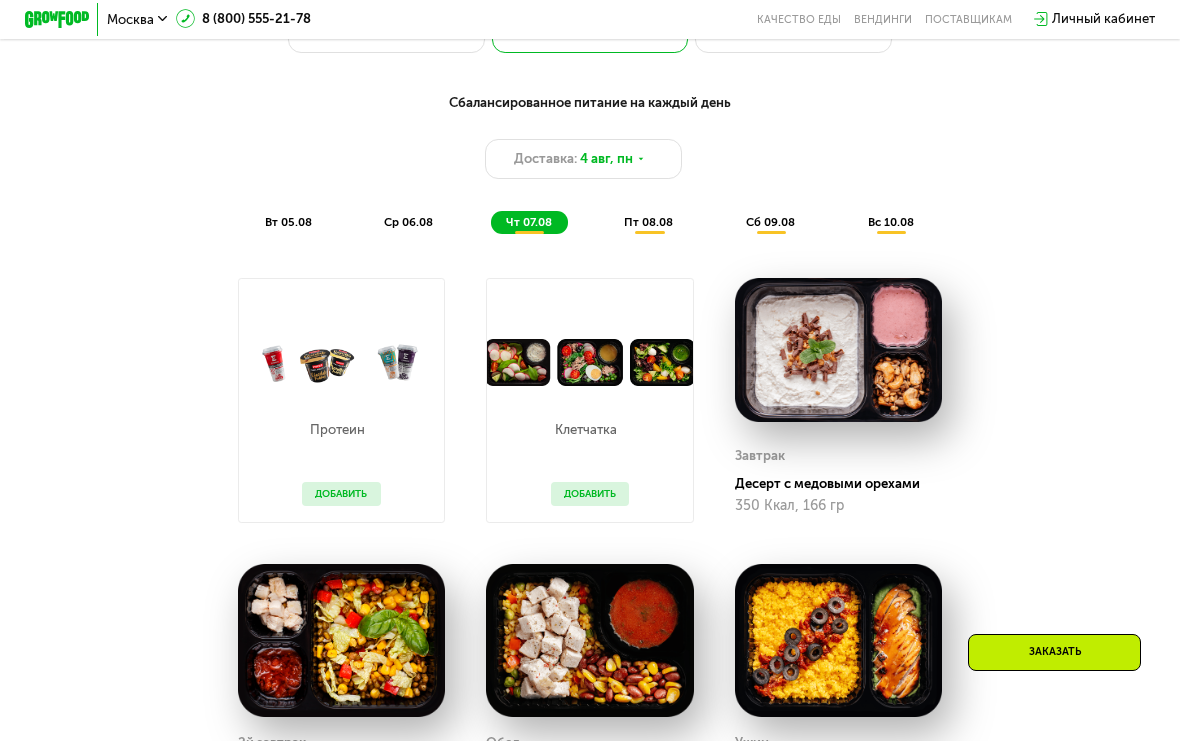 click on "Добавить" at bounding box center [590, 494] 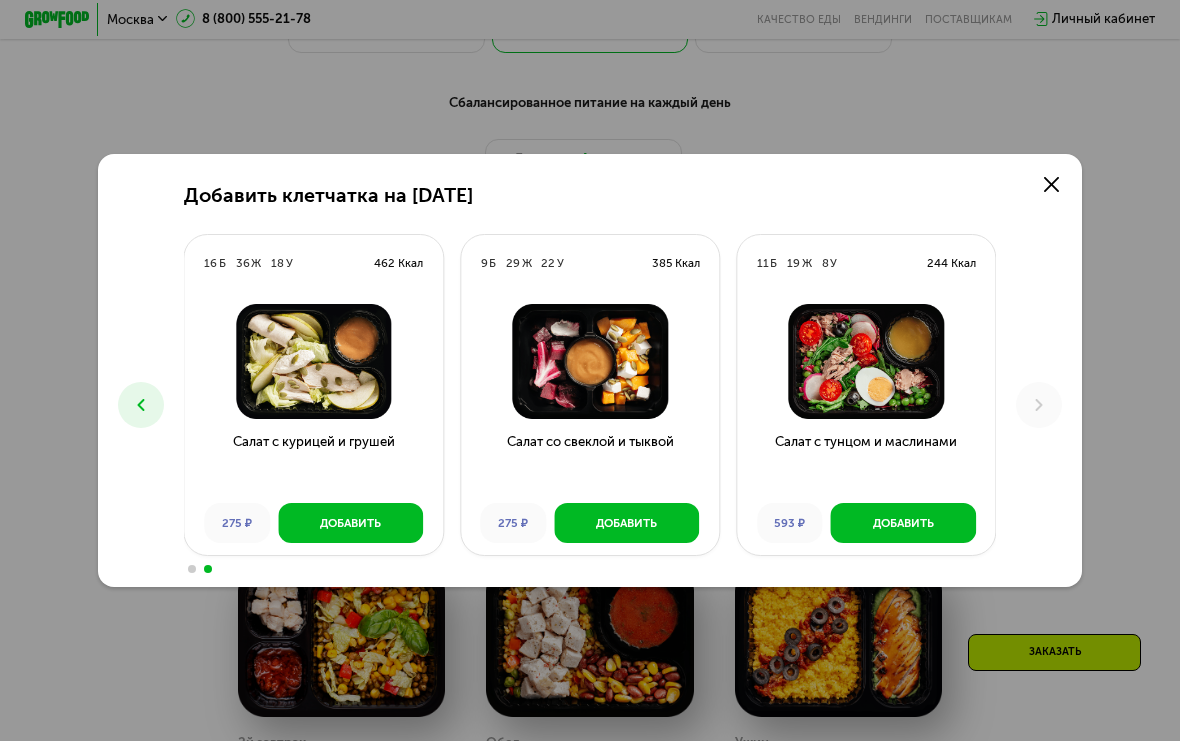 click at bounding box center (1051, 184) 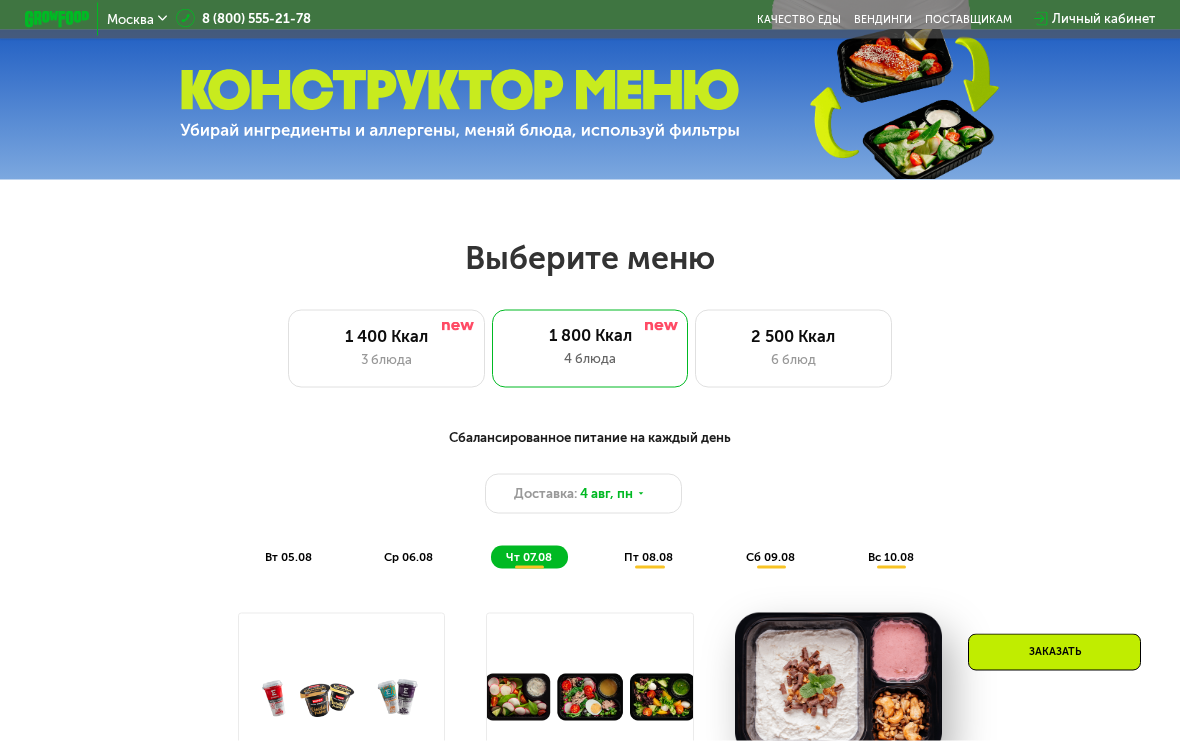 scroll, scrollTop: 529, scrollLeft: 0, axis: vertical 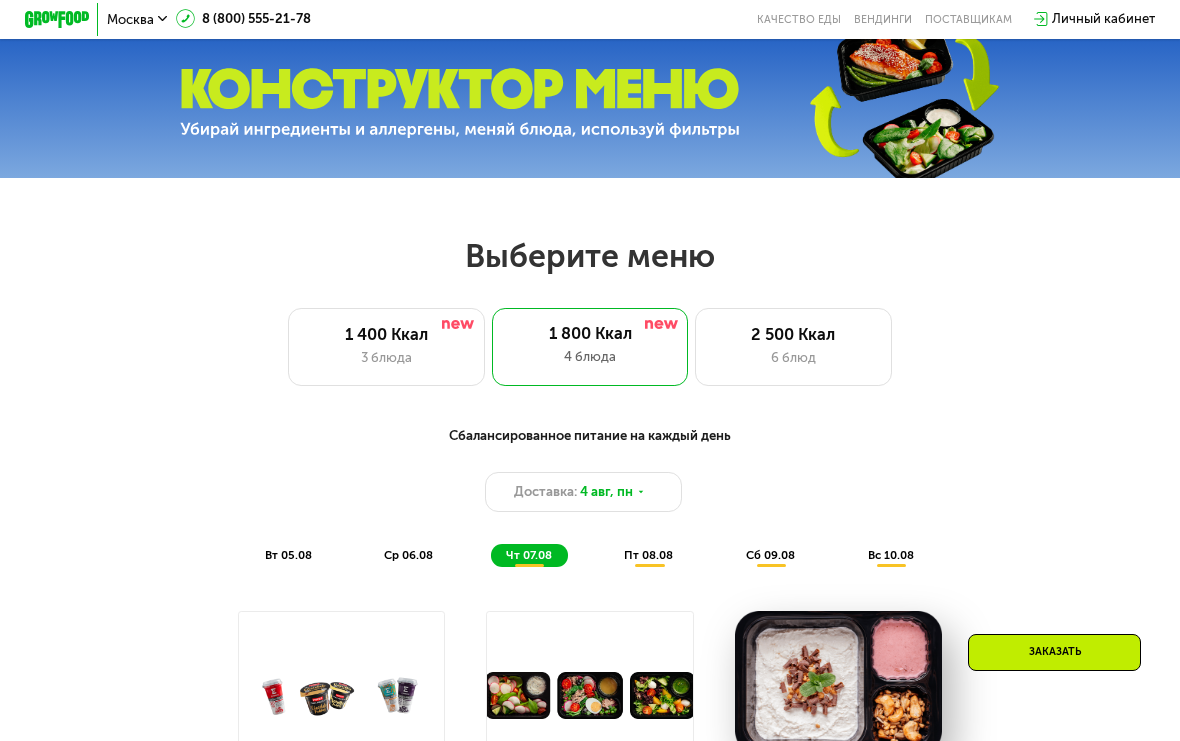 click on "1 400 Ккал" at bounding box center (387, 335) 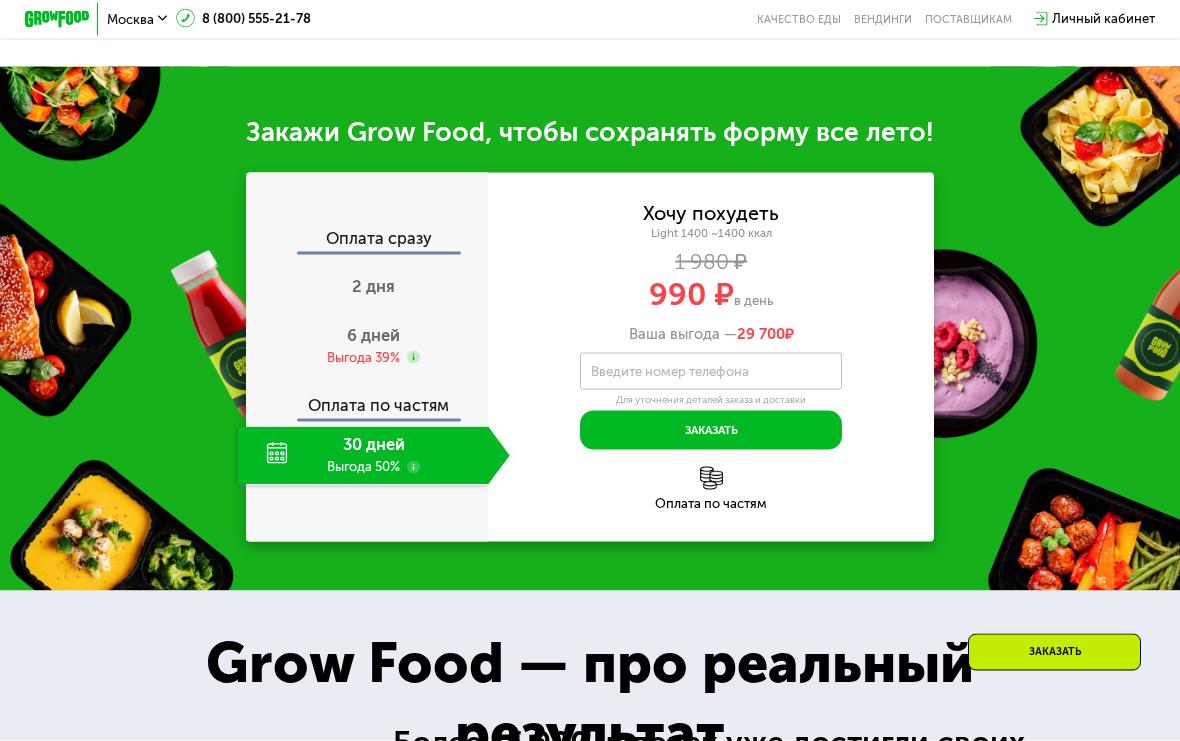 scroll, scrollTop: 1609, scrollLeft: 0, axis: vertical 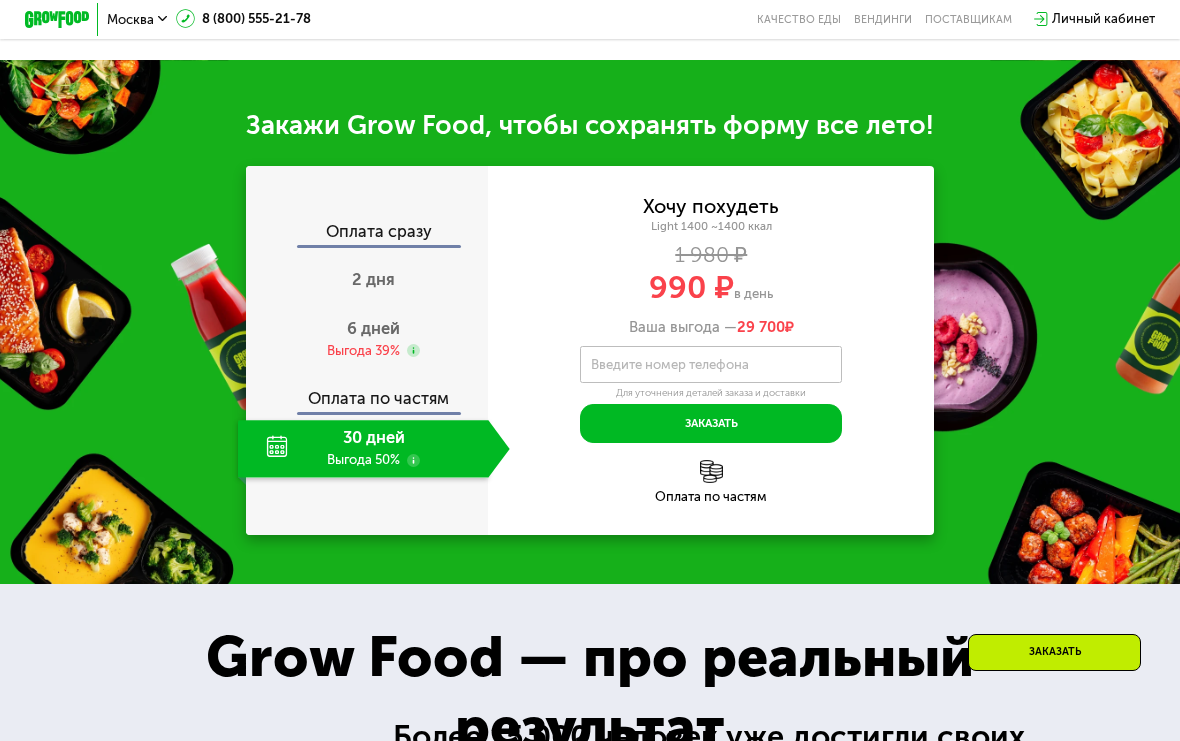 click on "30 дней Выгода 50%" 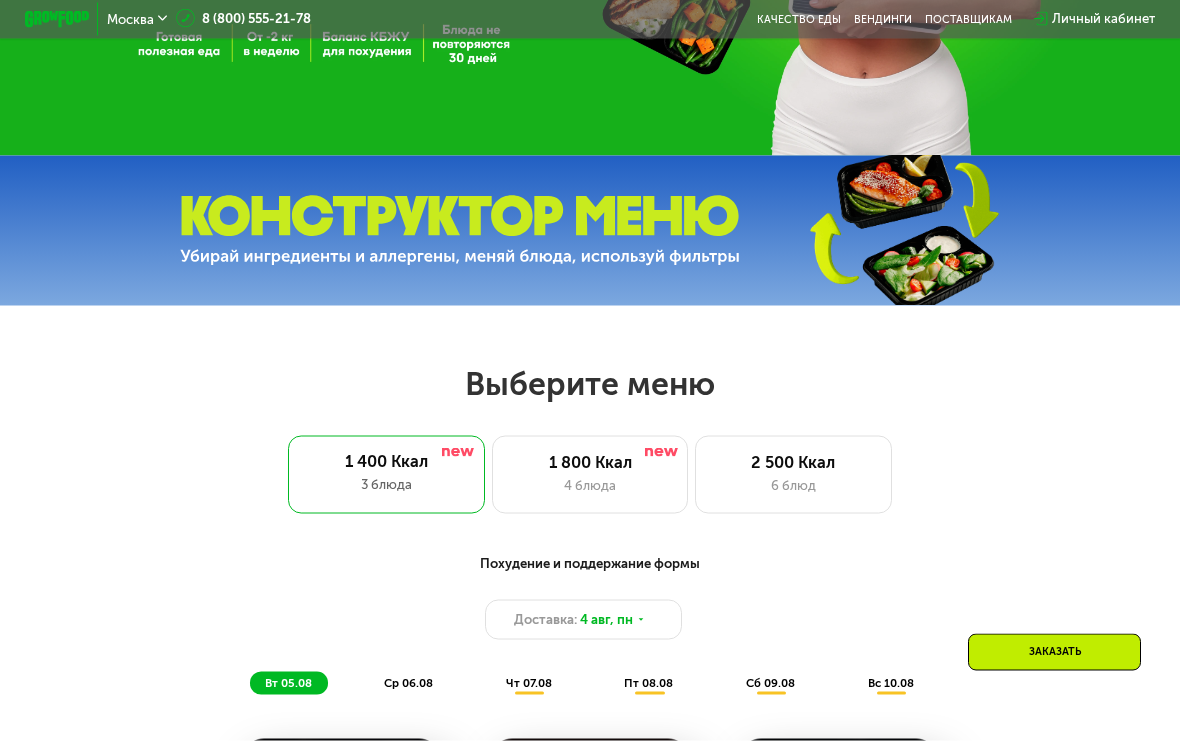 scroll, scrollTop: 458, scrollLeft: 0, axis: vertical 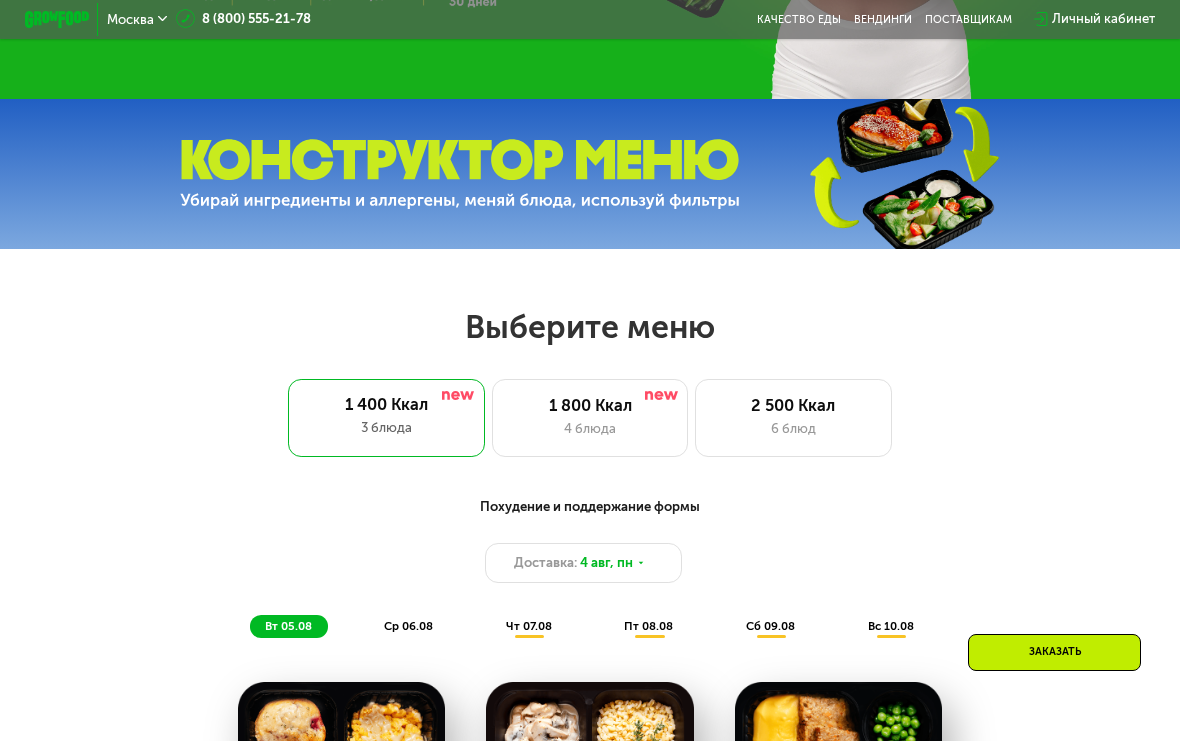 click on "1 800 Ккал" at bounding box center (590, 406) 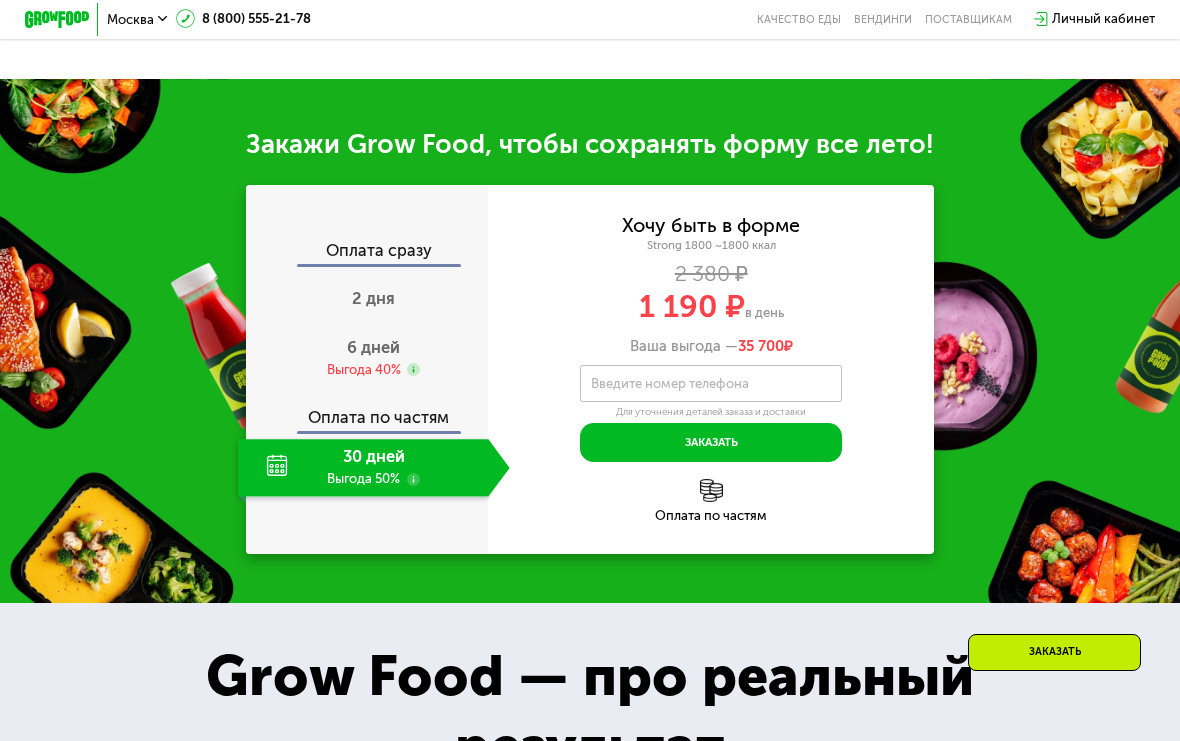 scroll, scrollTop: 1683, scrollLeft: 0, axis: vertical 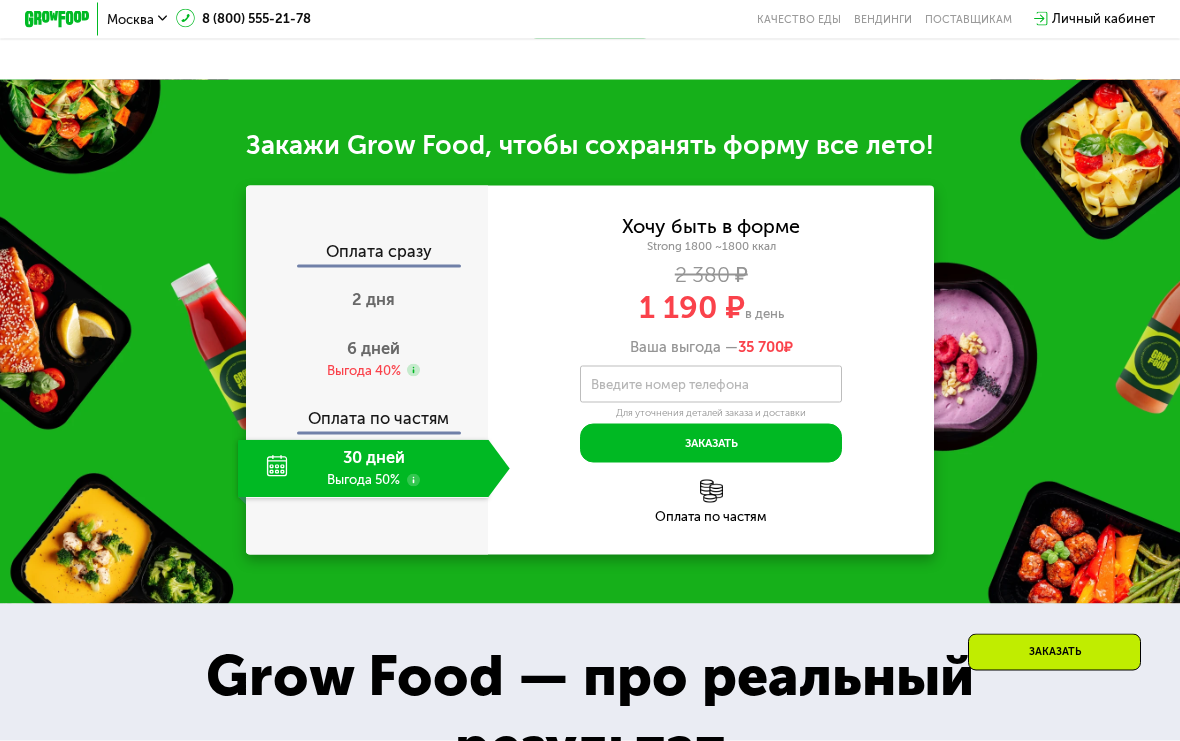 click on "Хочу быть в форме Strong 1800 ~1800 ккал 2 380 ₽ 1 190 ₽ в день Ваша выгода — 35 700 ₽" at bounding box center [711, 287] 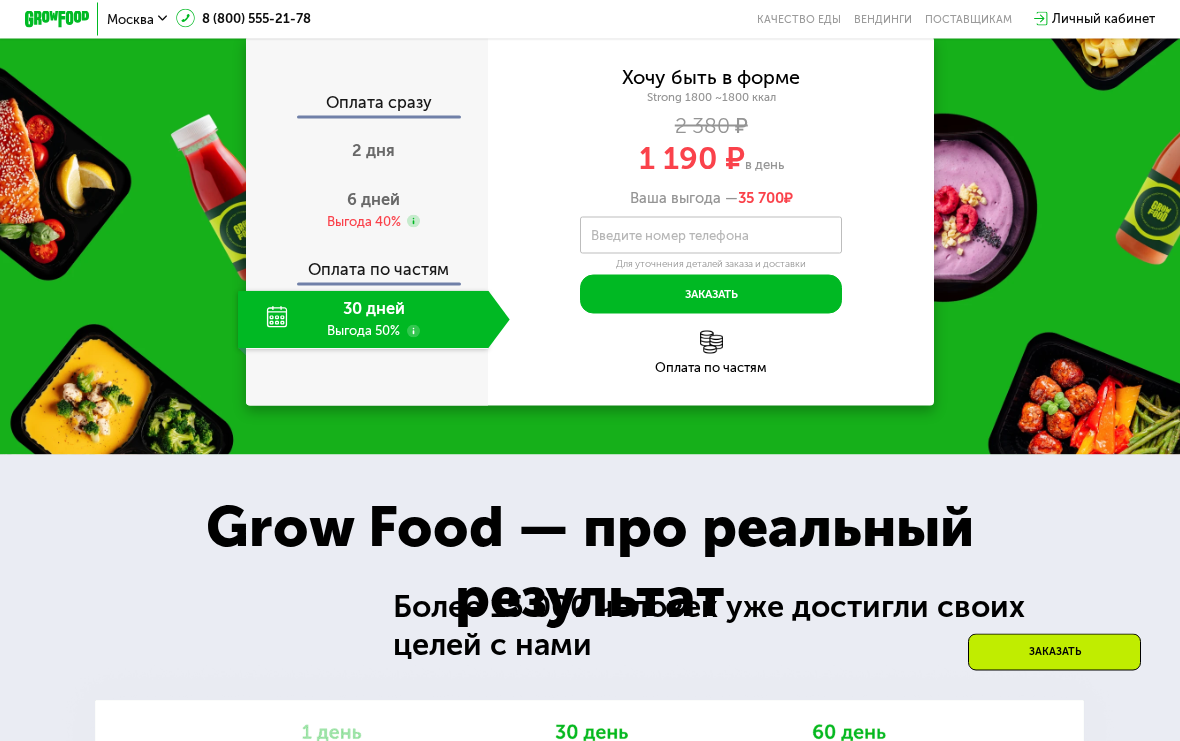 scroll, scrollTop: 1685, scrollLeft: 0, axis: vertical 